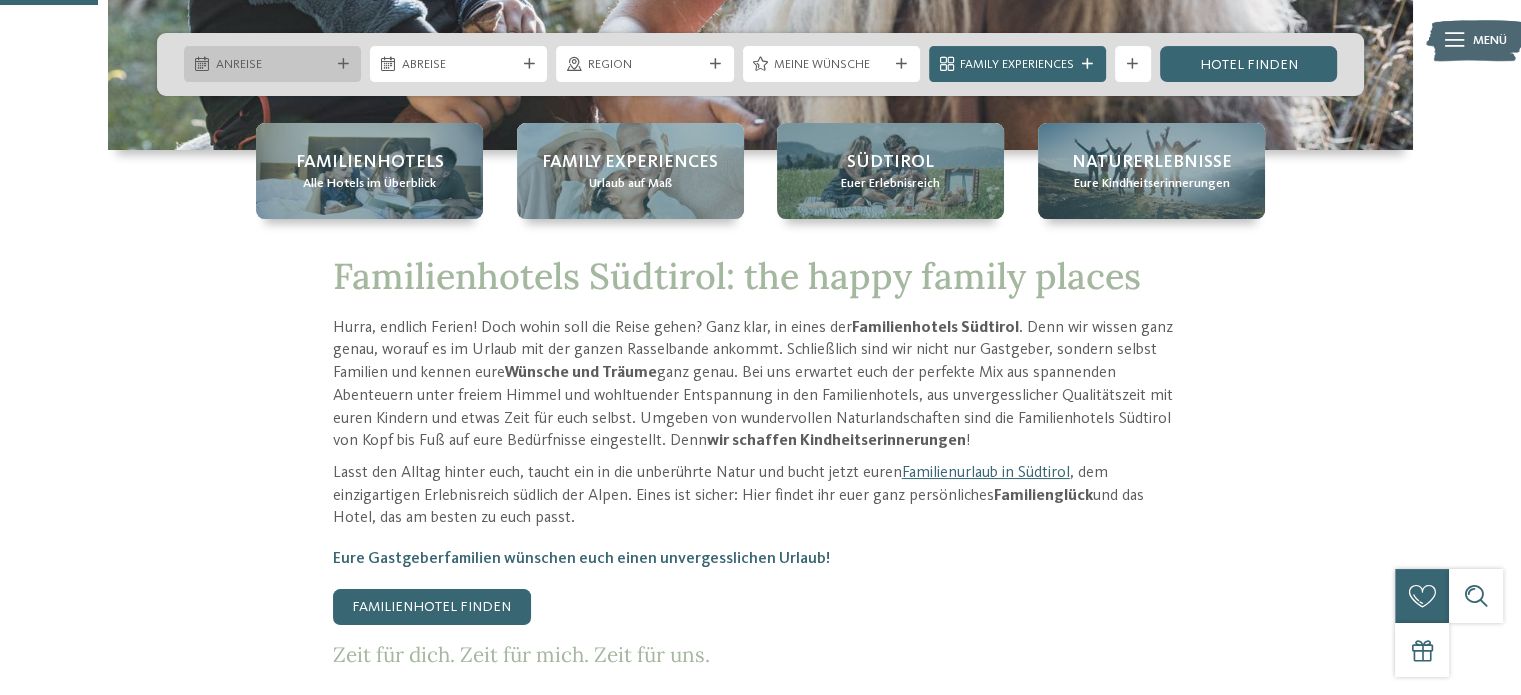 scroll, scrollTop: 500, scrollLeft: 0, axis: vertical 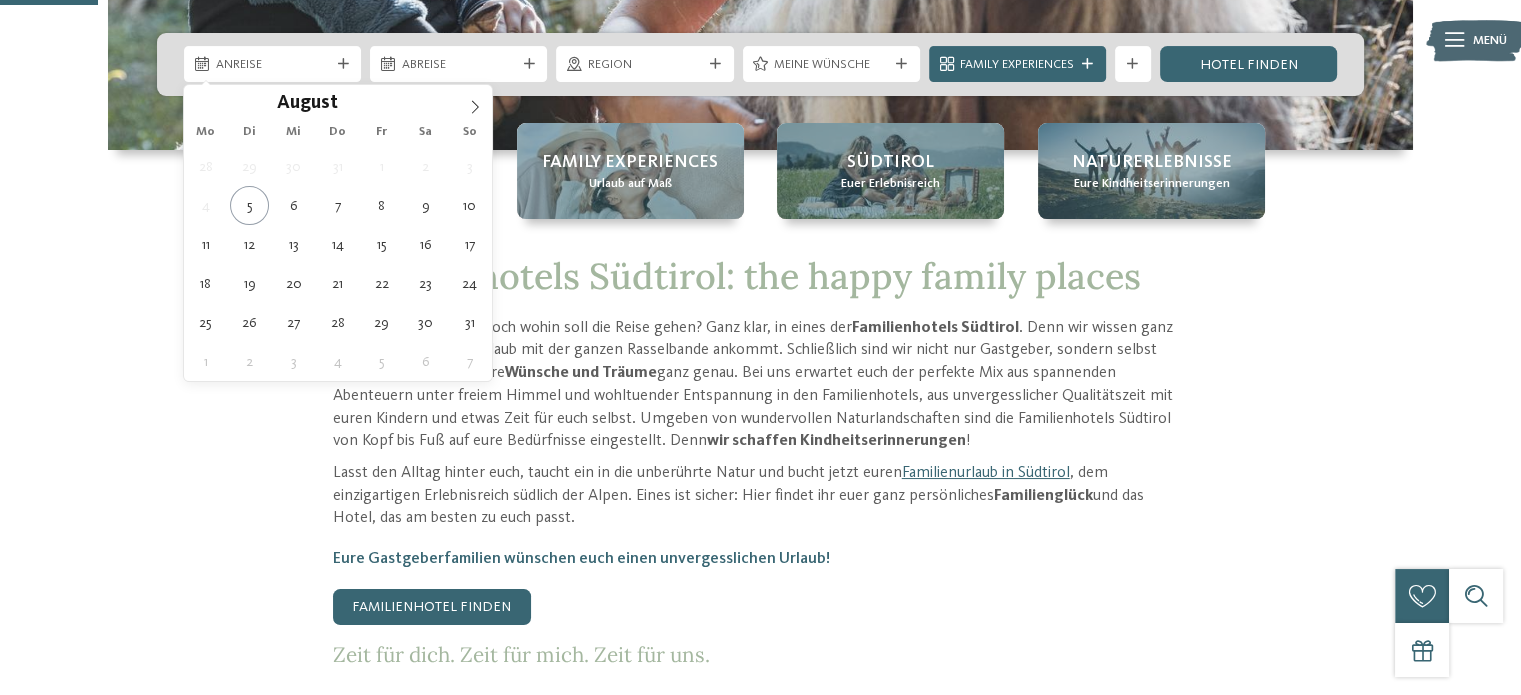 click on "Anreise" at bounding box center (273, 65) 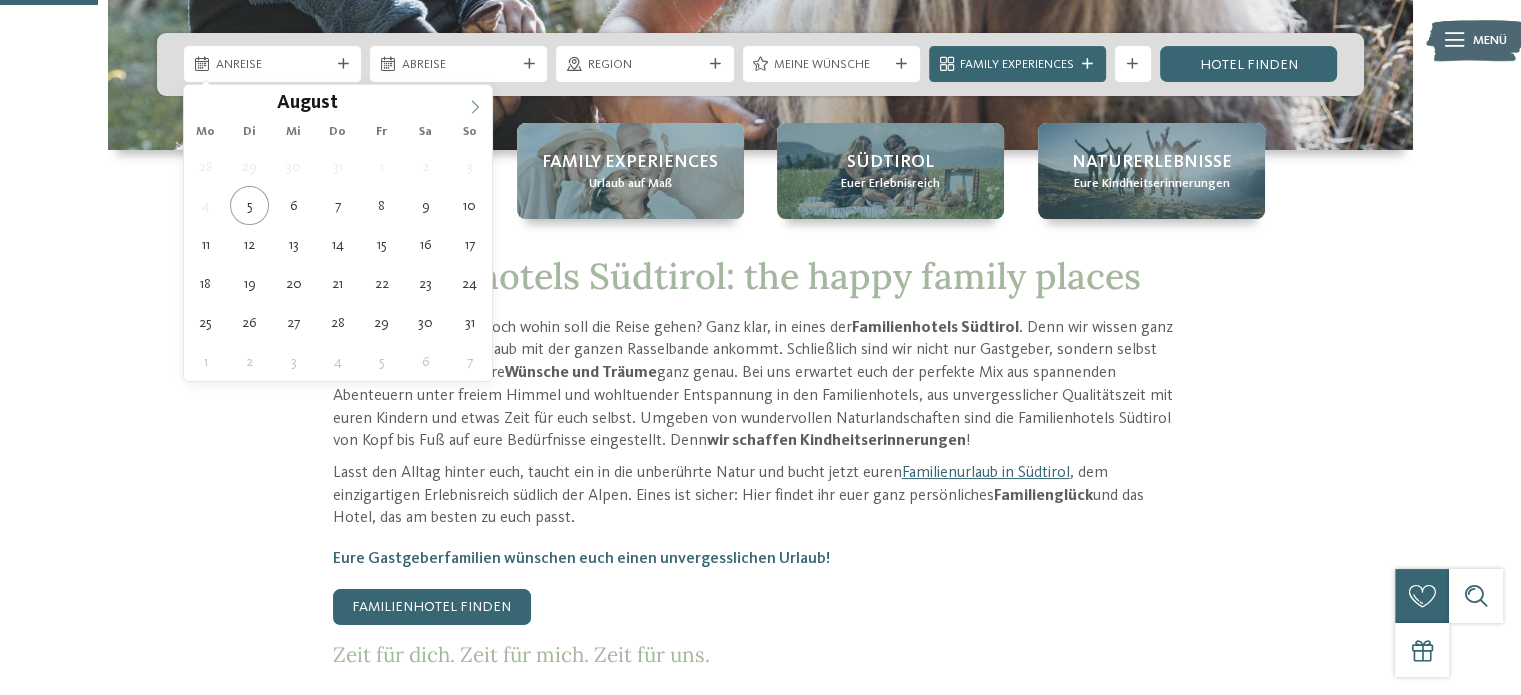 click 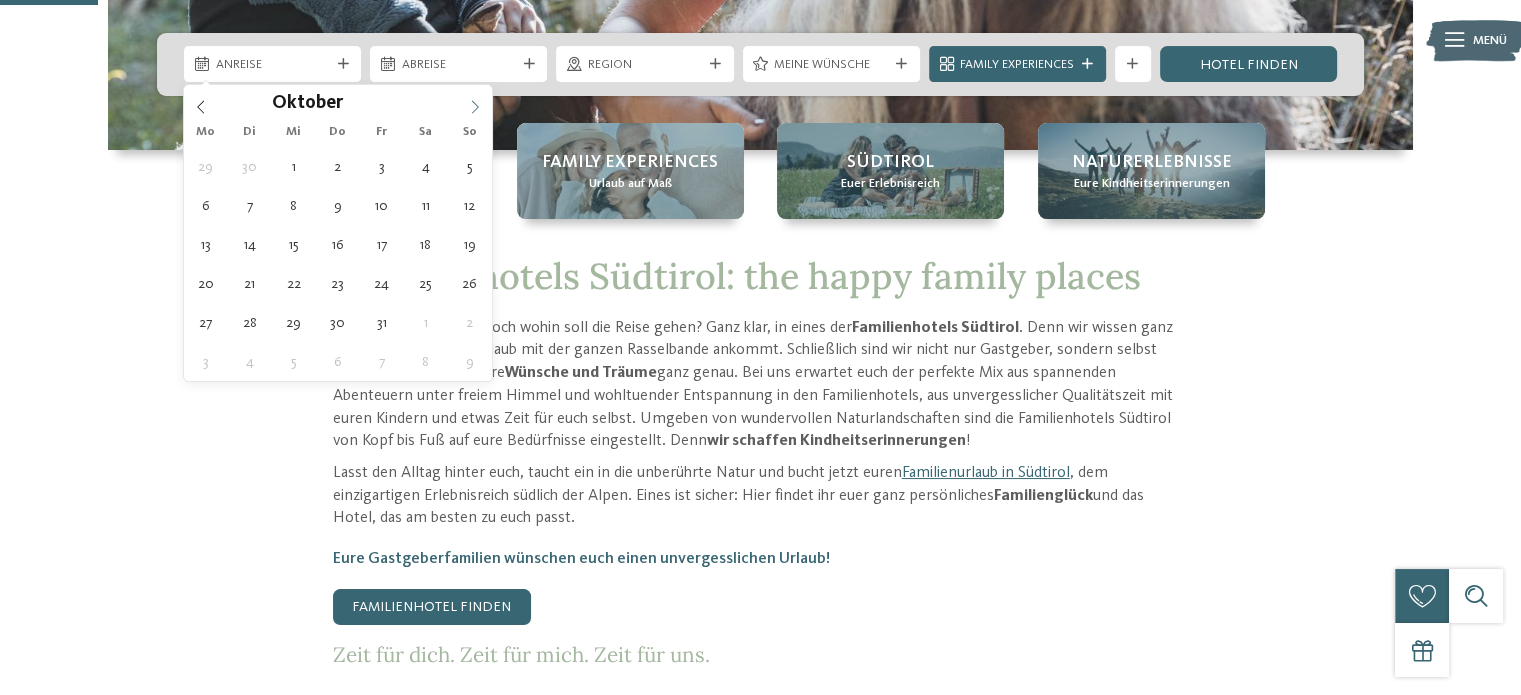 click 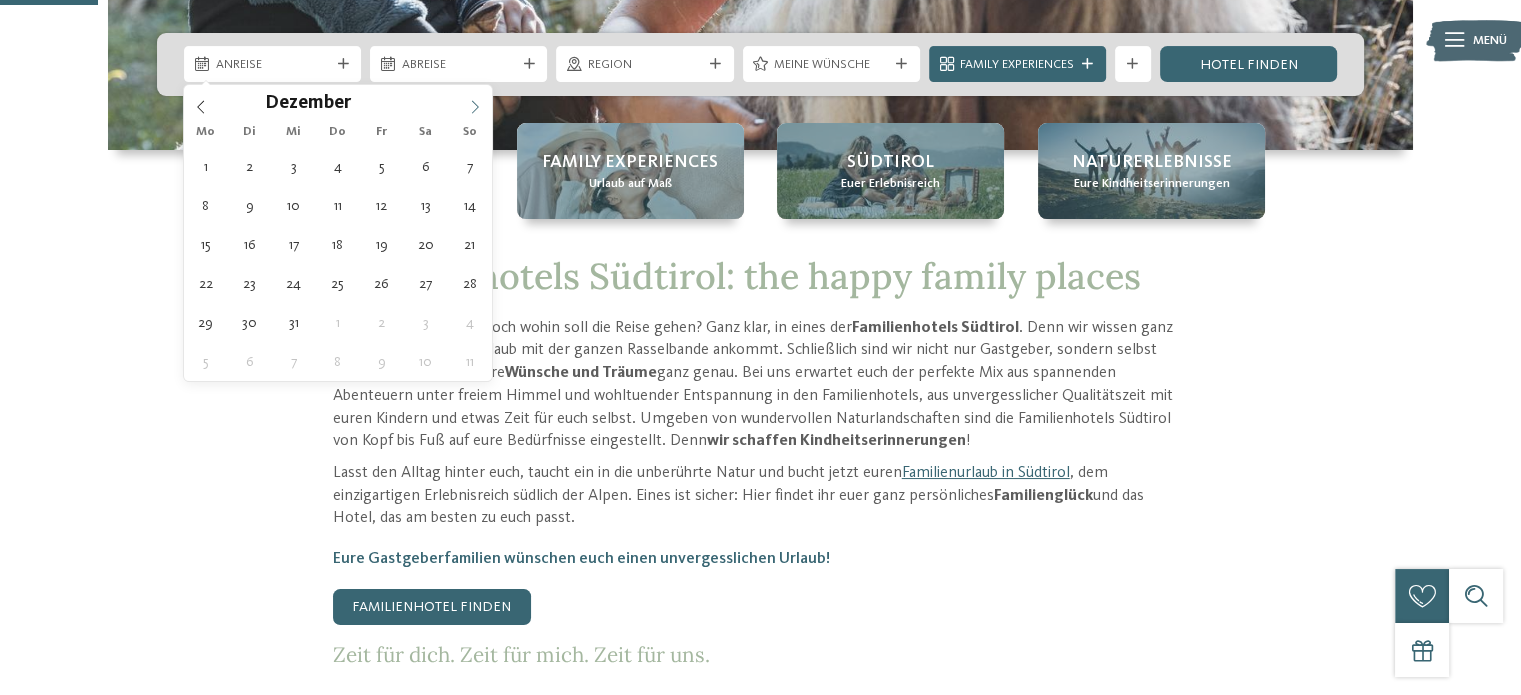 click 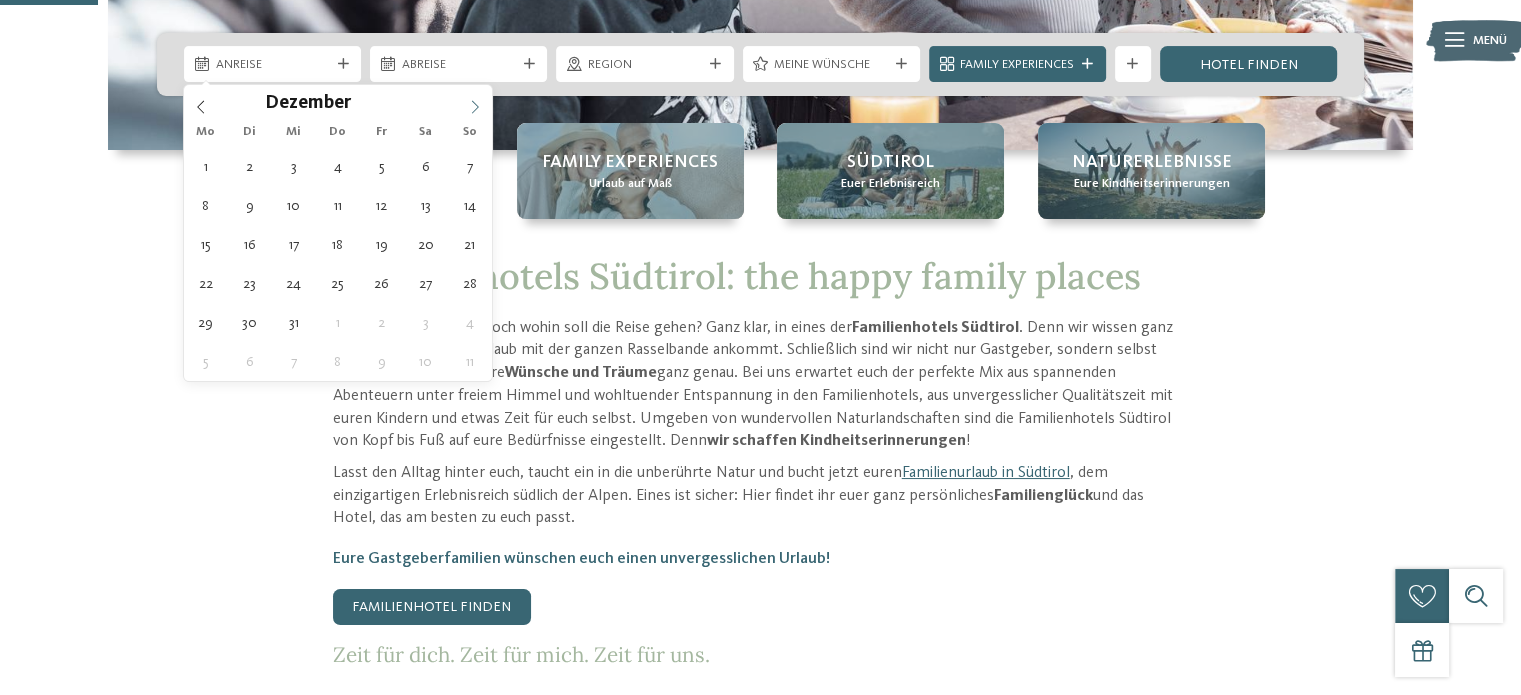 type on "****" 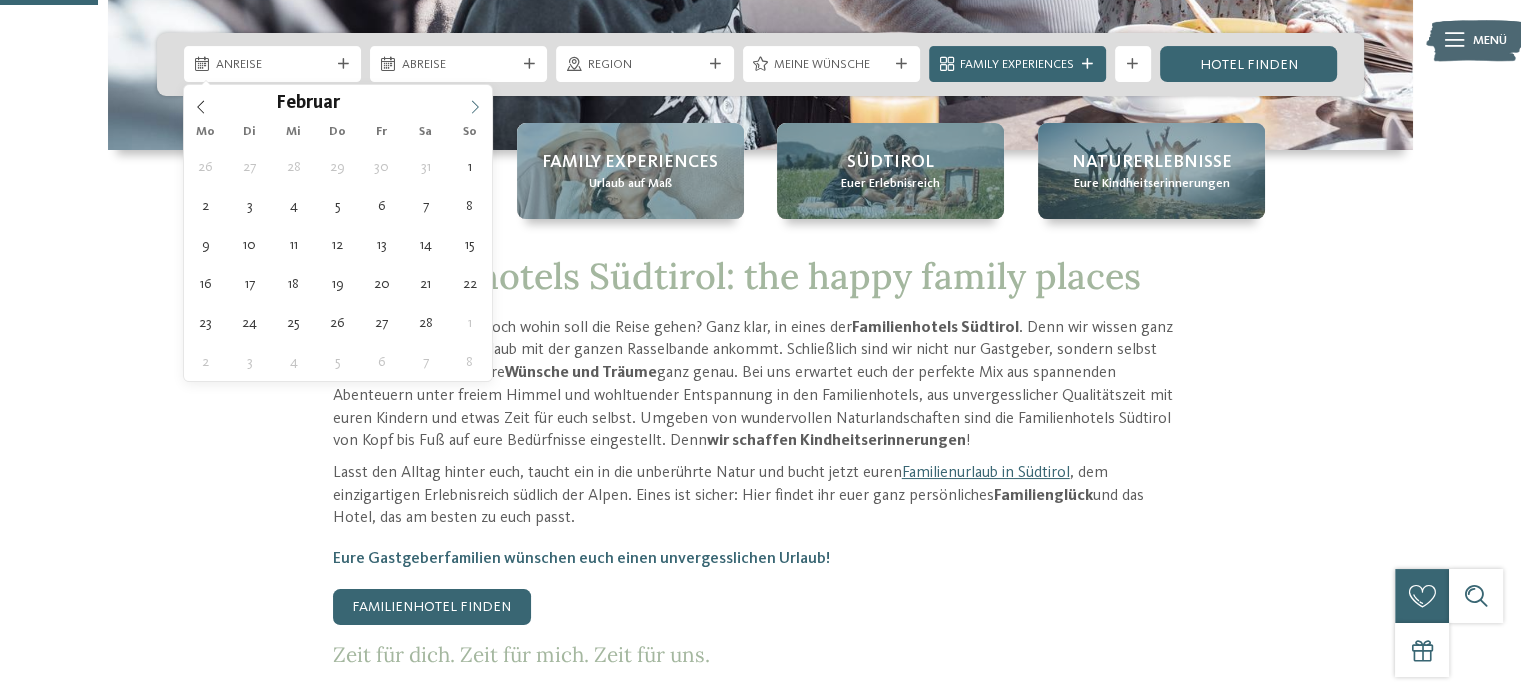 click 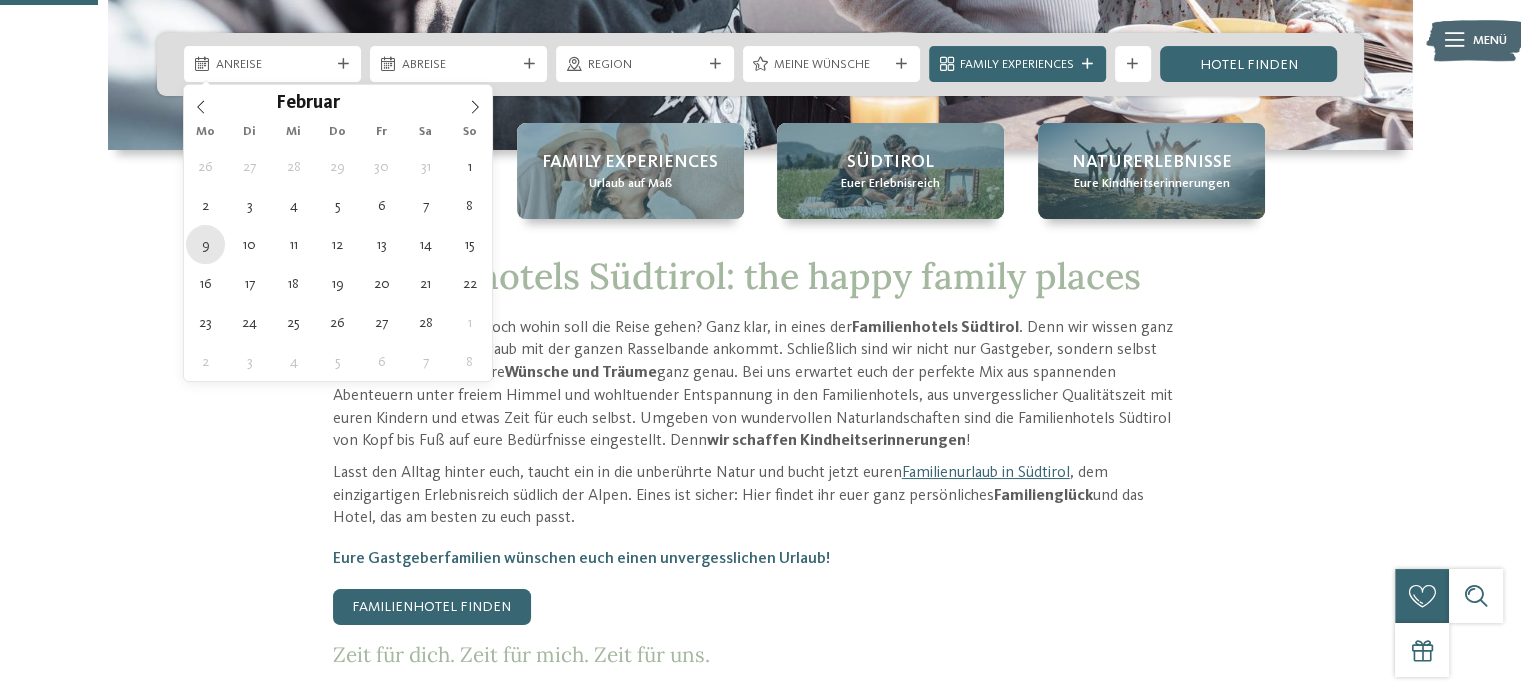 type on "09.02.2026" 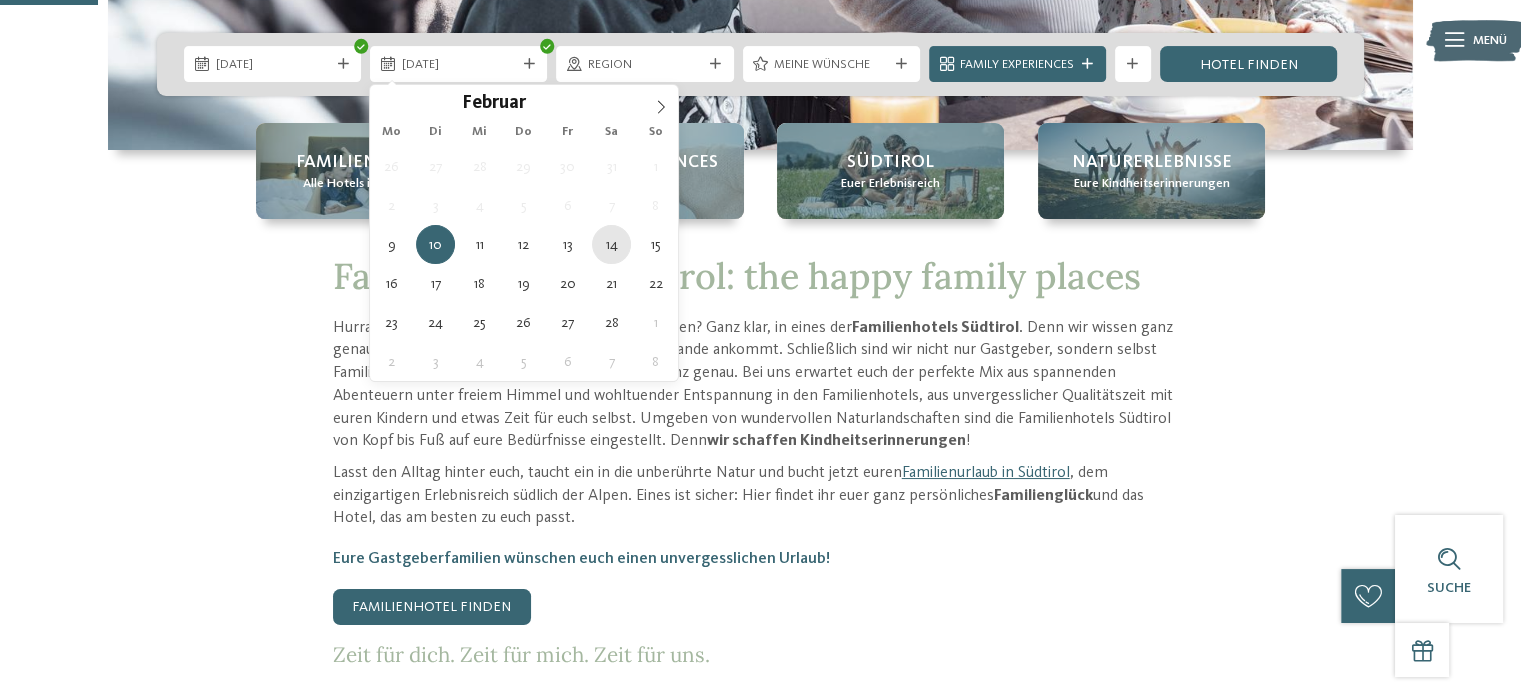 type on "14.02.2026" 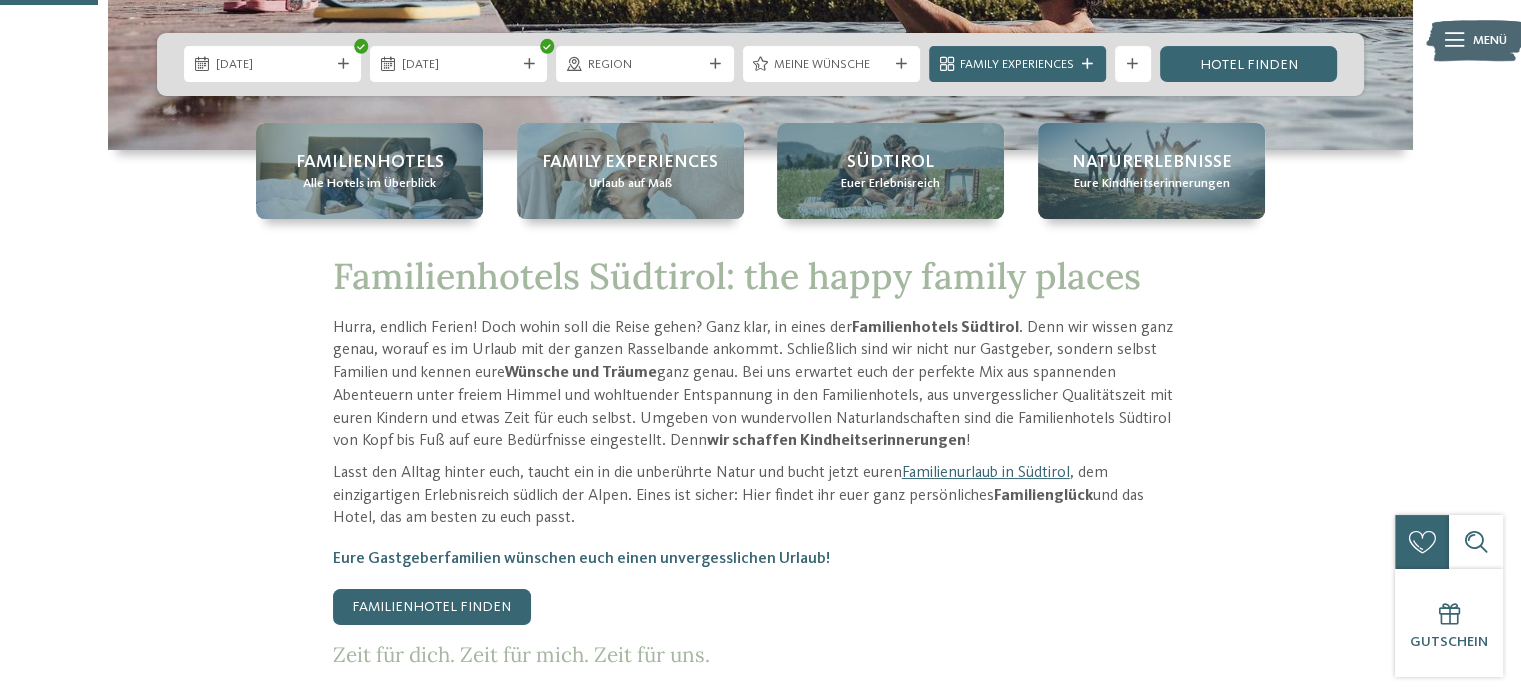 click on "Region" at bounding box center (645, 65) 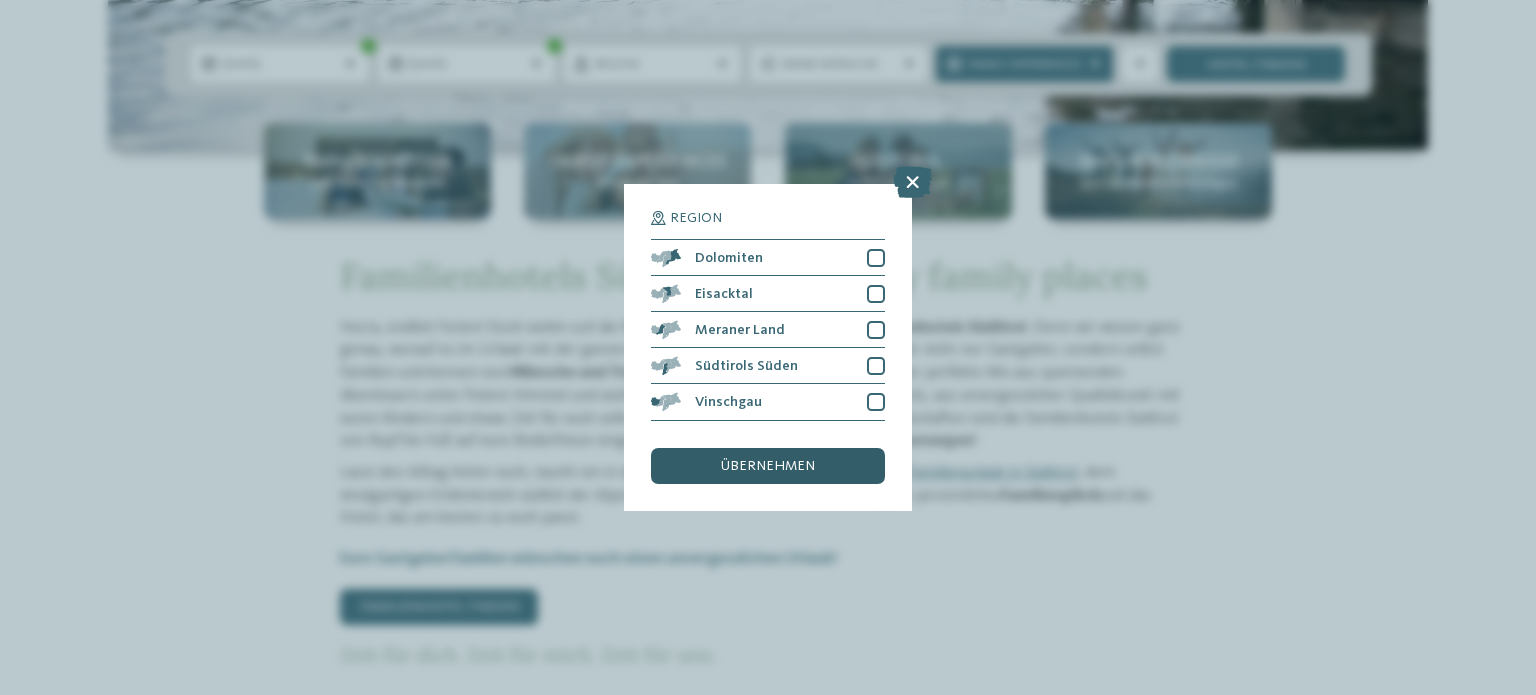 click on "übernehmen" at bounding box center (768, 466) 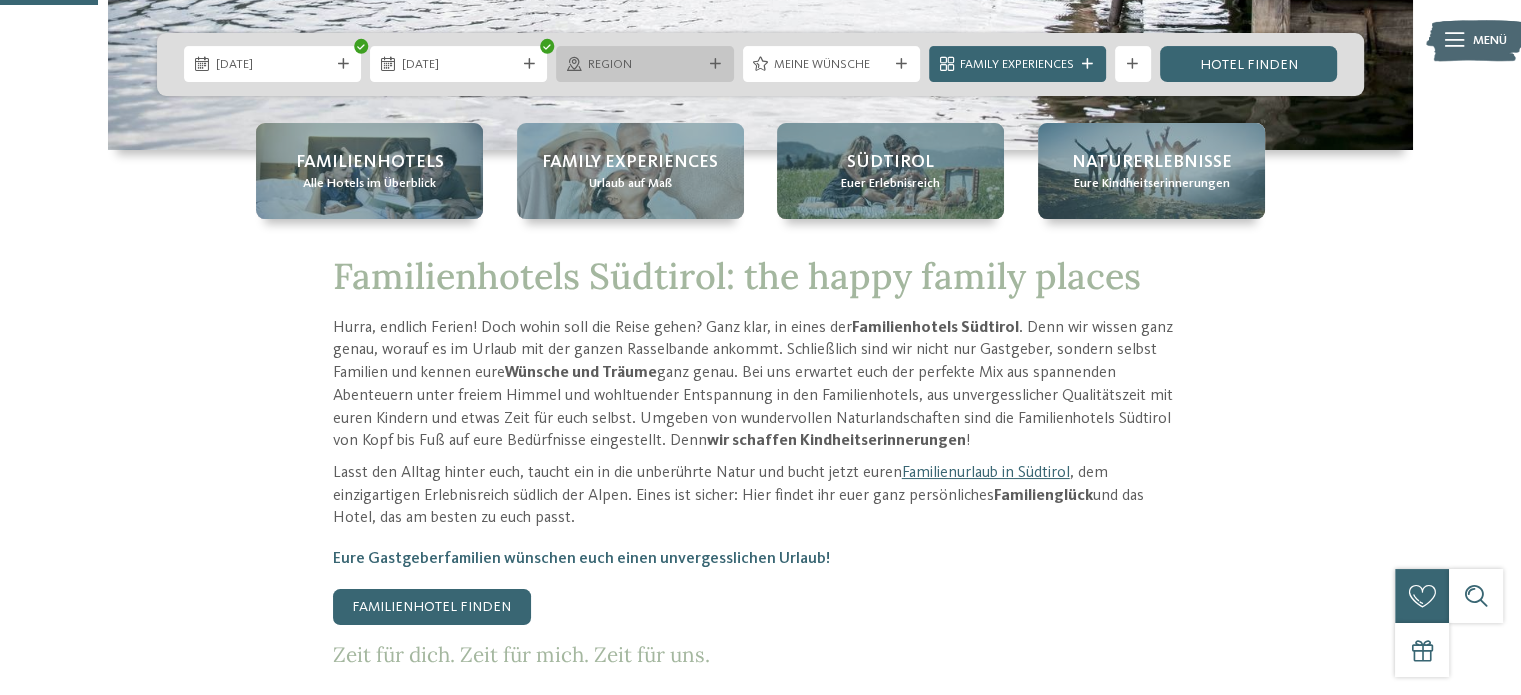 click on "Region" at bounding box center [645, 65] 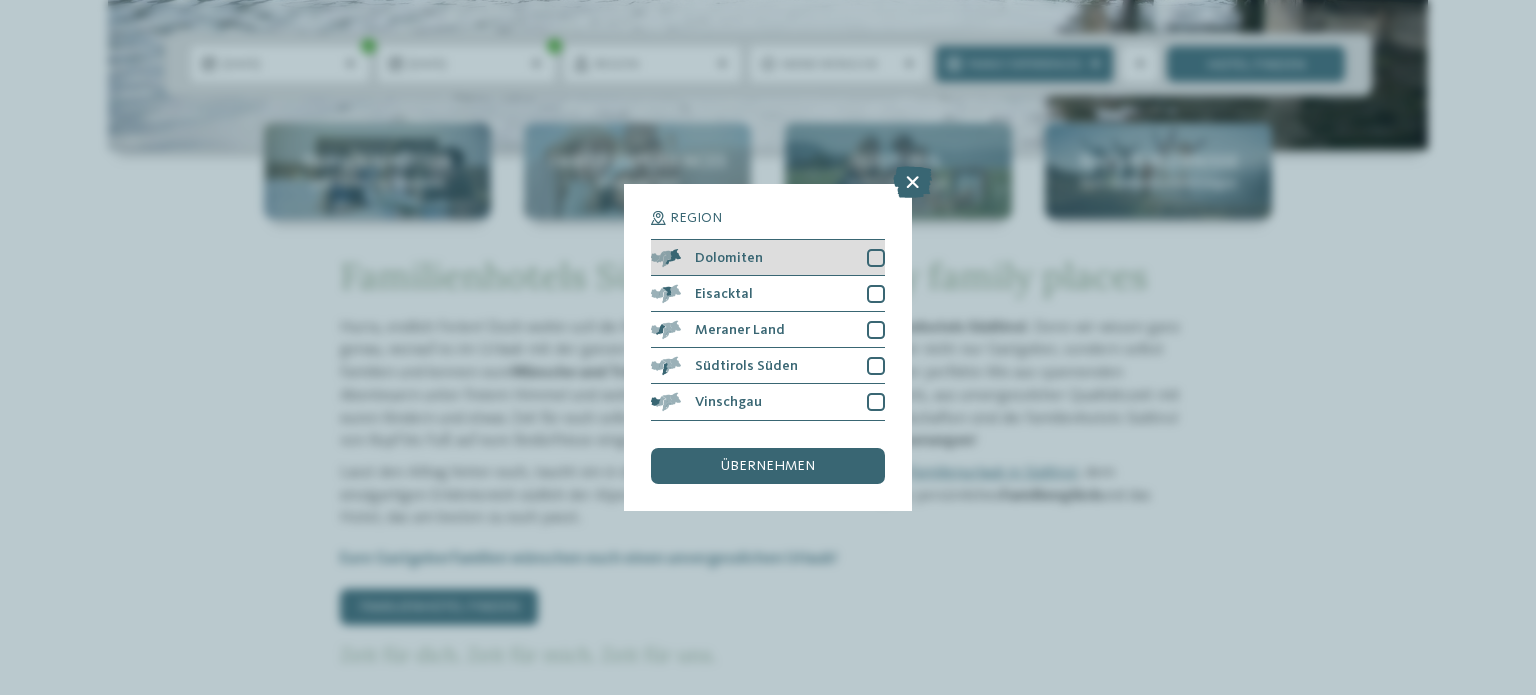 click at bounding box center [876, 258] 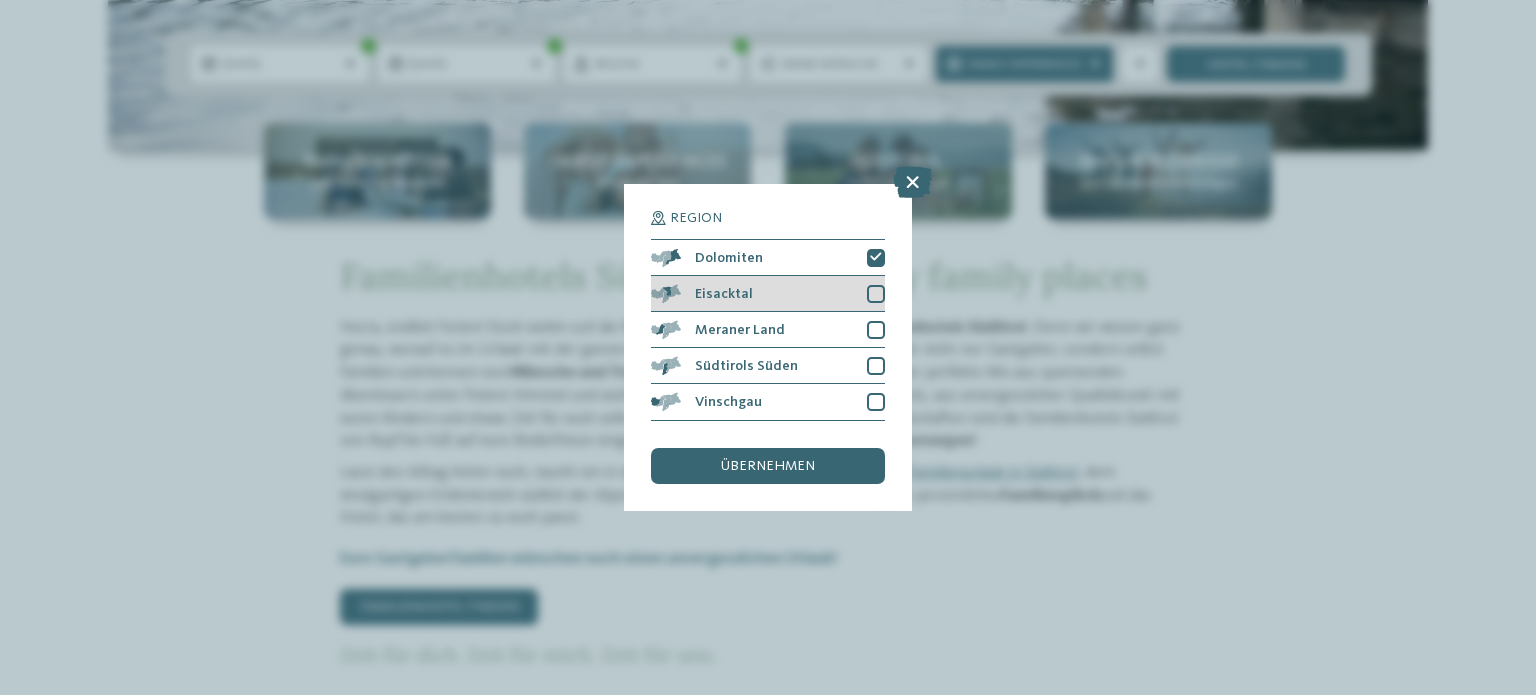 click at bounding box center (876, 294) 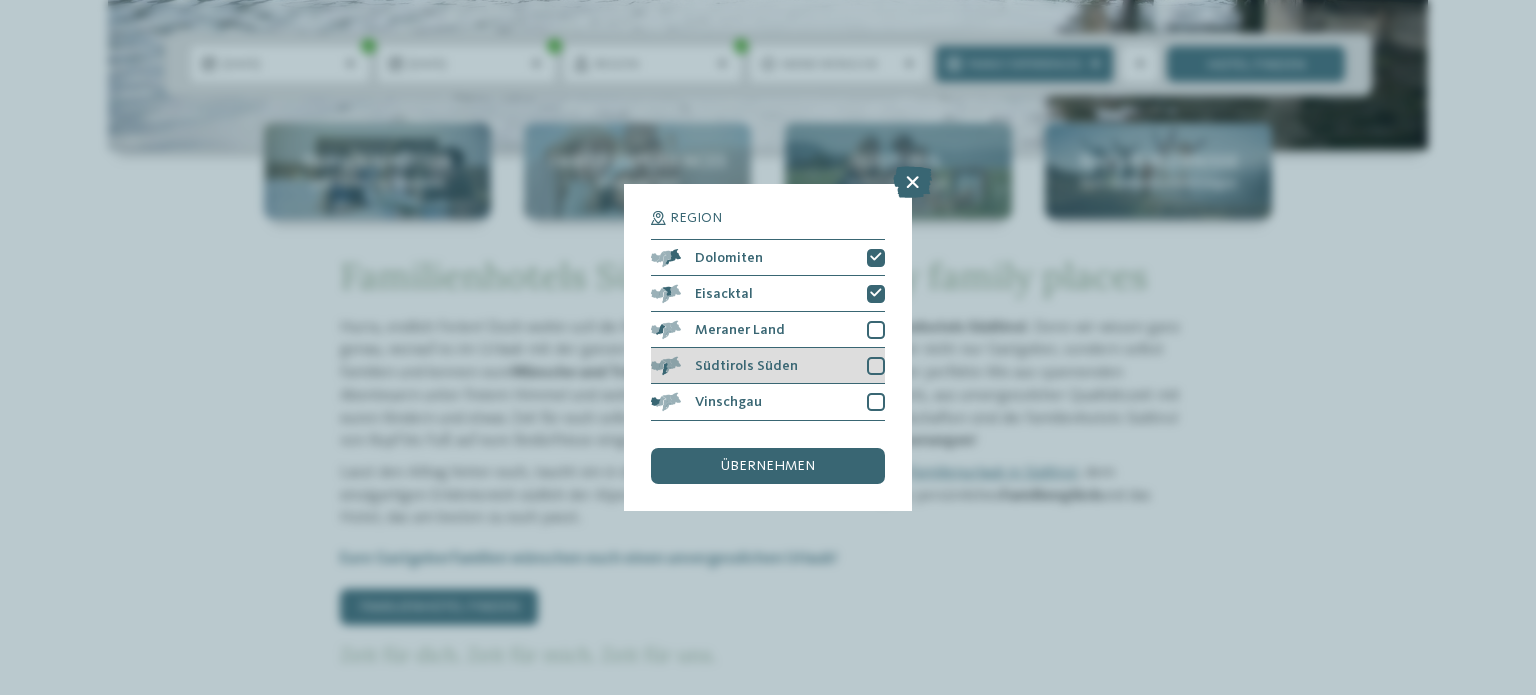 drag, startPoint x: 875, startPoint y: 334, endPoint x: 876, endPoint y: 382, distance: 48.010414 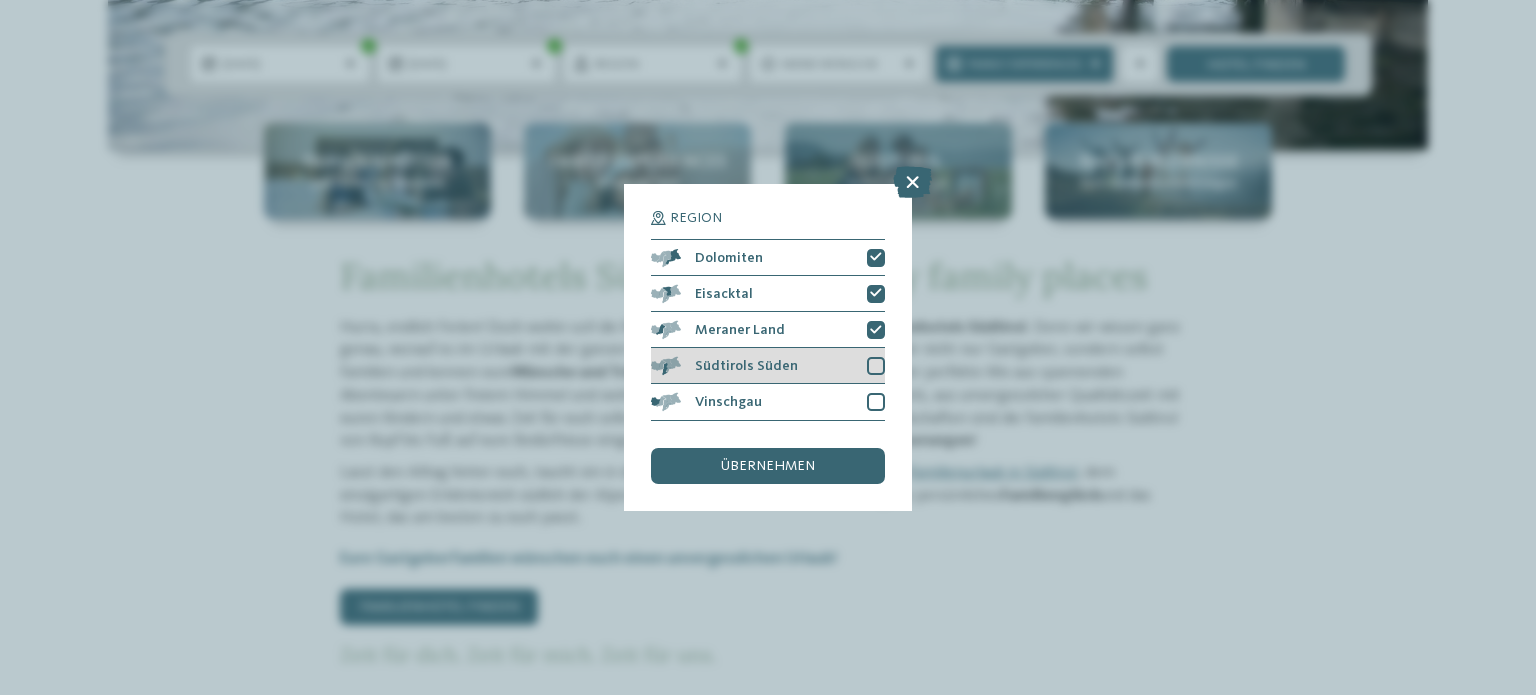 click at bounding box center (876, 366) 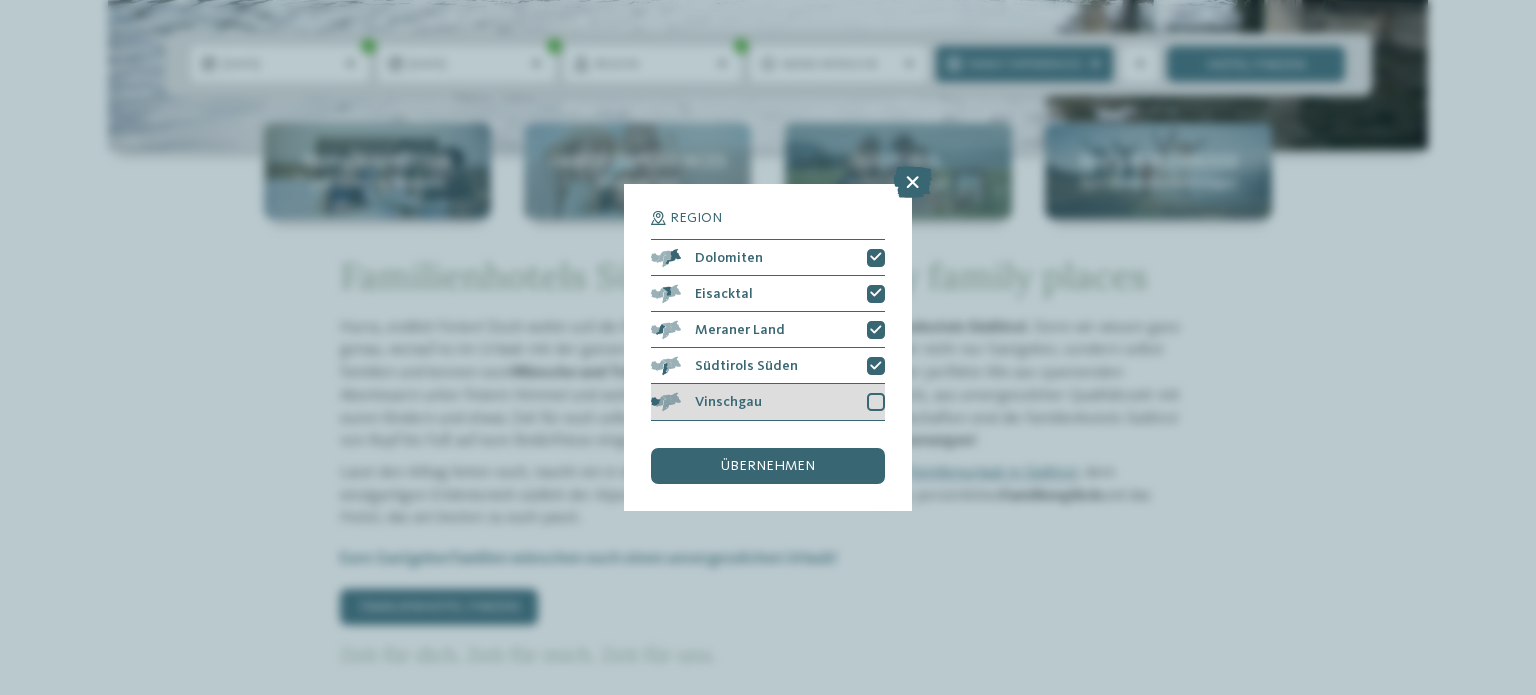 click at bounding box center (876, 402) 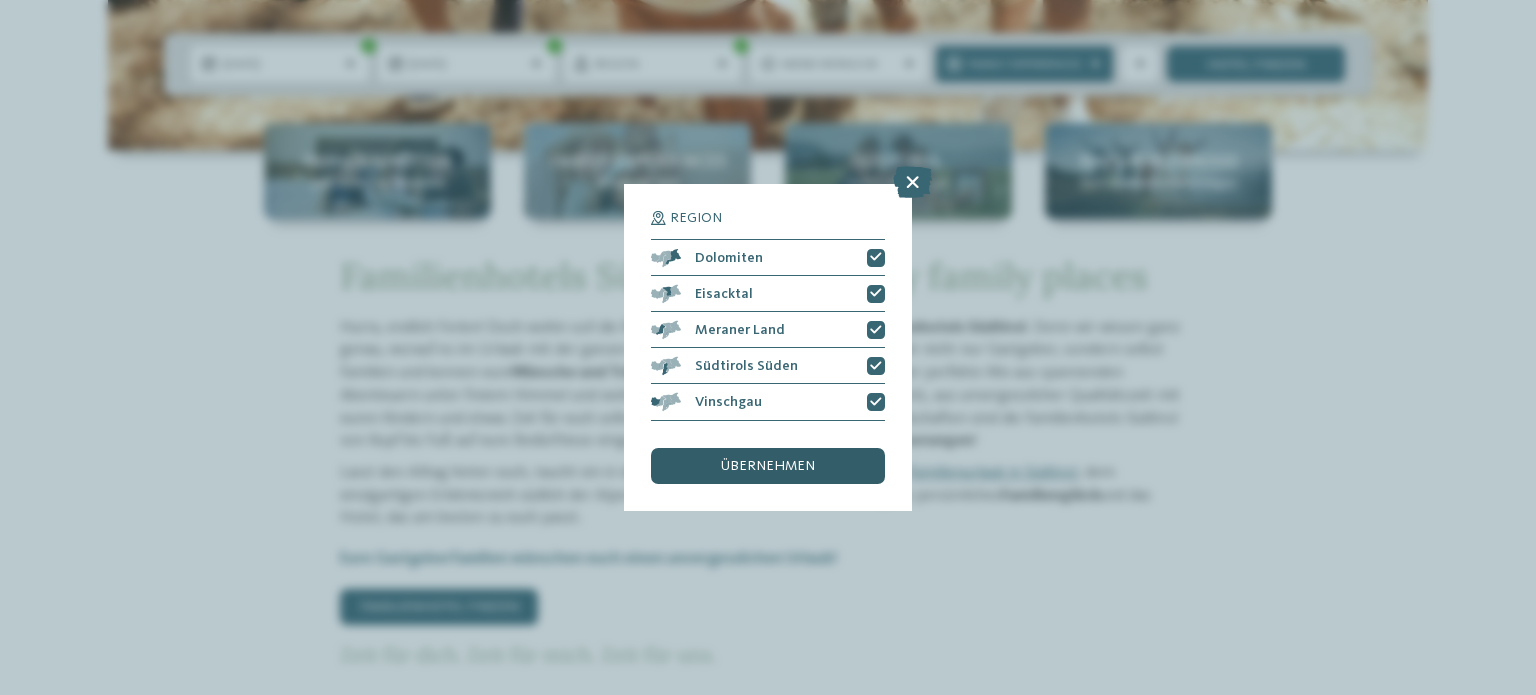 click on "übernehmen" at bounding box center (768, 466) 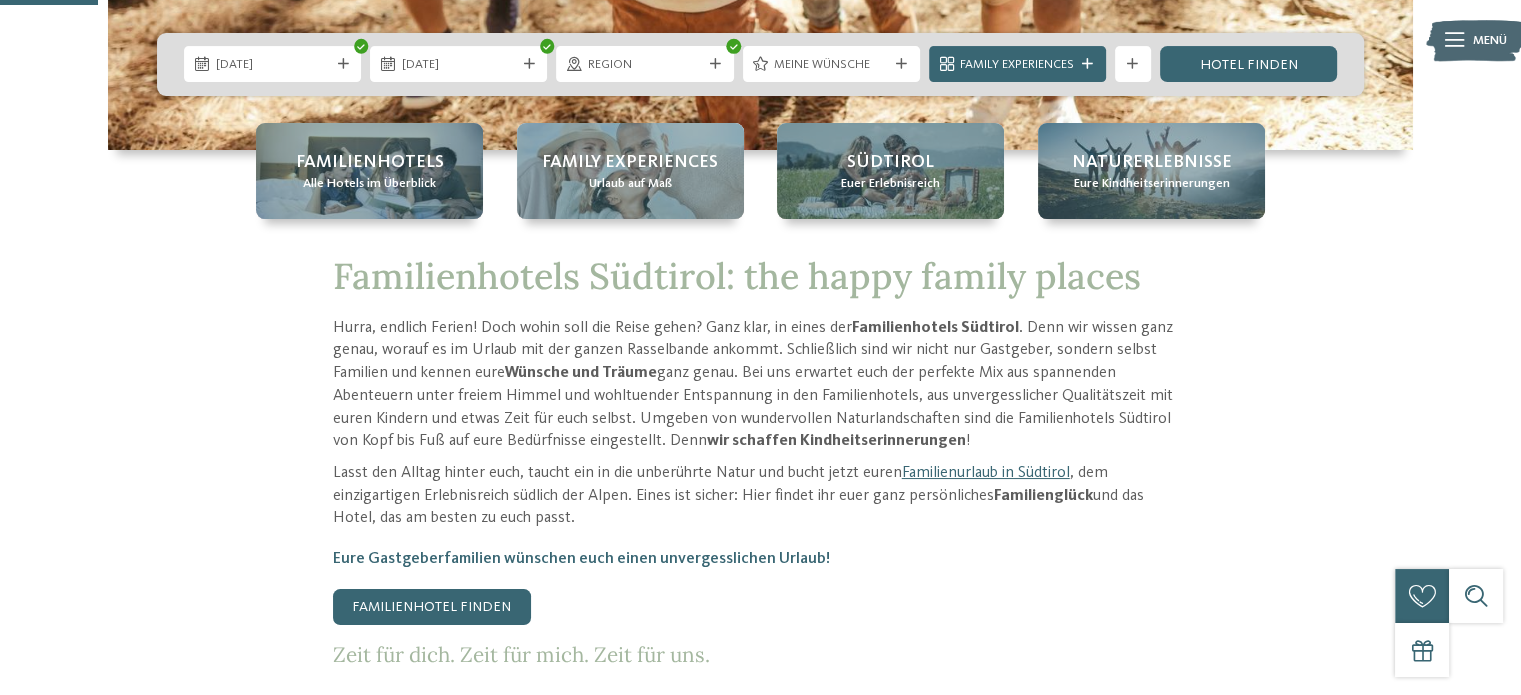click on "Meine Wünsche" at bounding box center (831, 64) 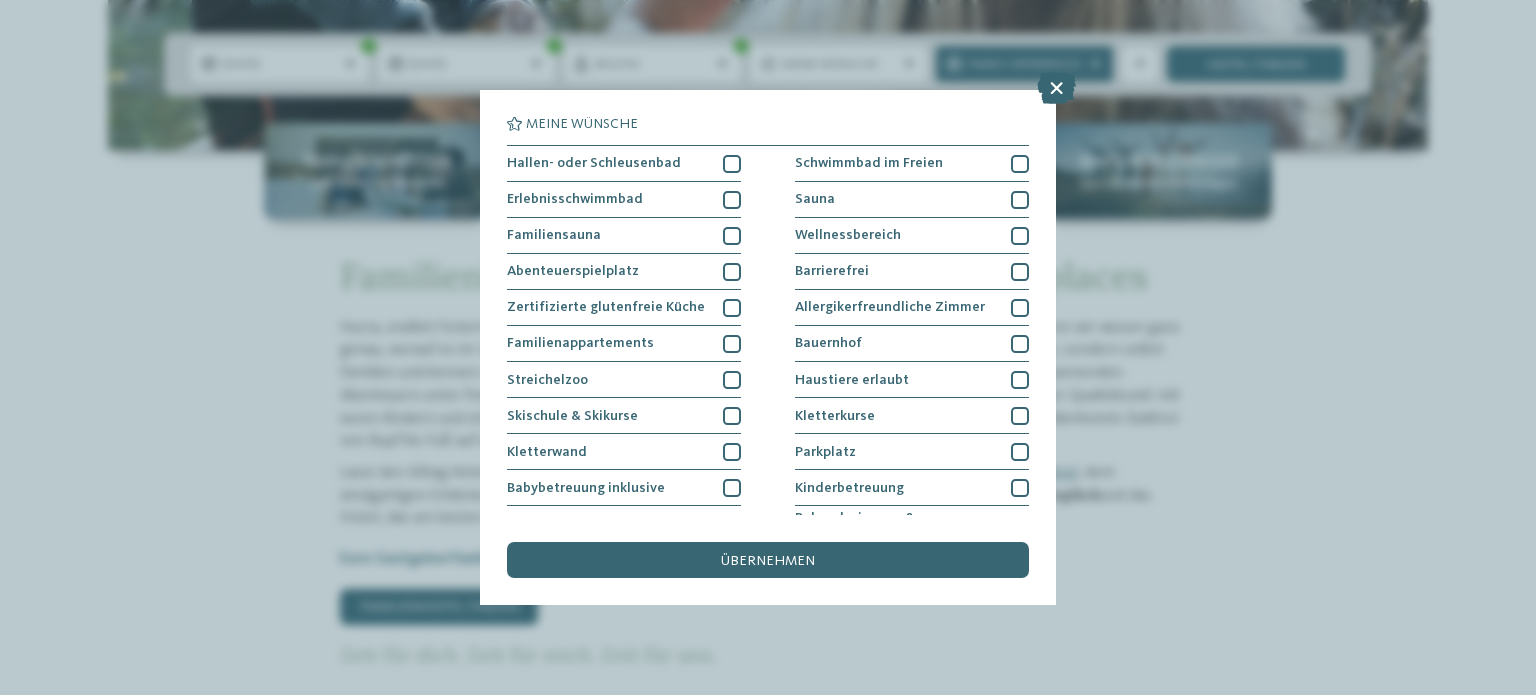 click on "übernehmen" at bounding box center [768, 560] 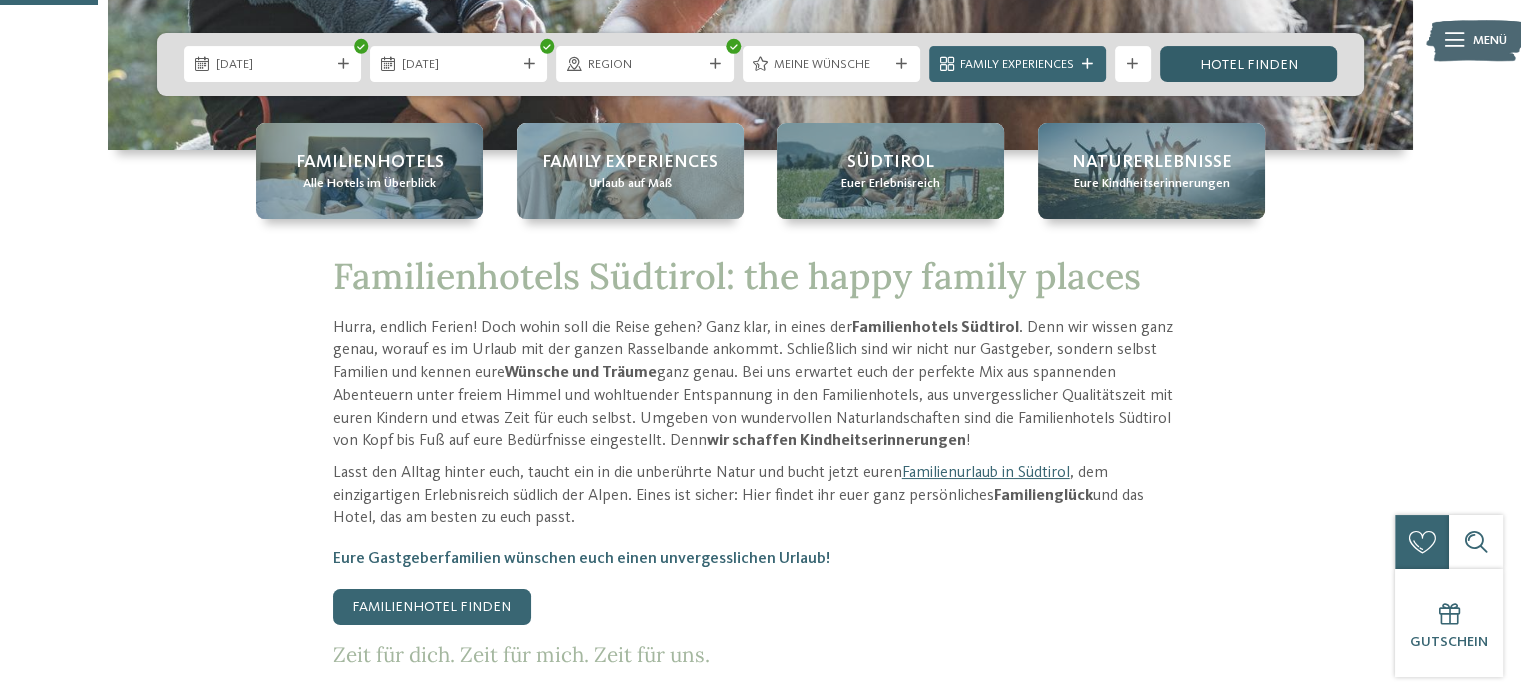 click on "Hotel finden" at bounding box center (1248, 64) 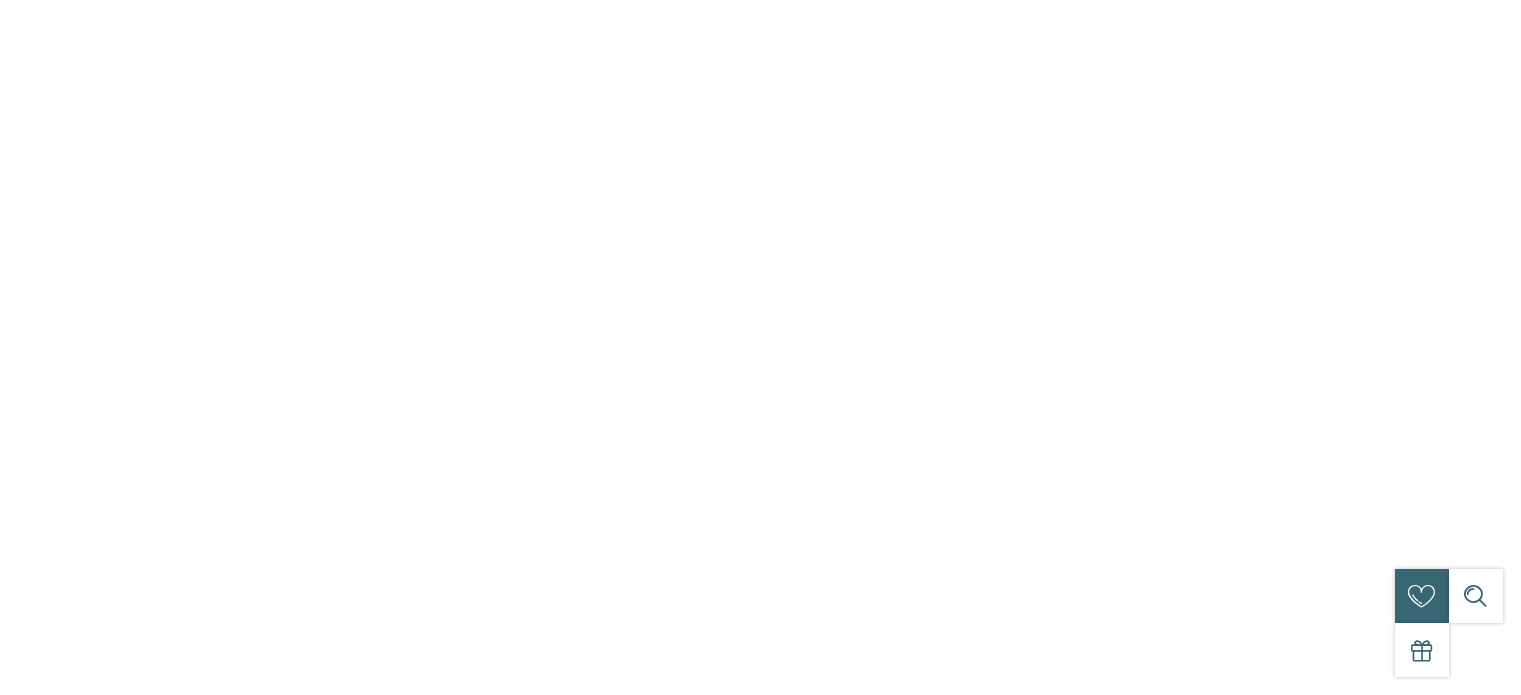 scroll, scrollTop: 0, scrollLeft: 0, axis: both 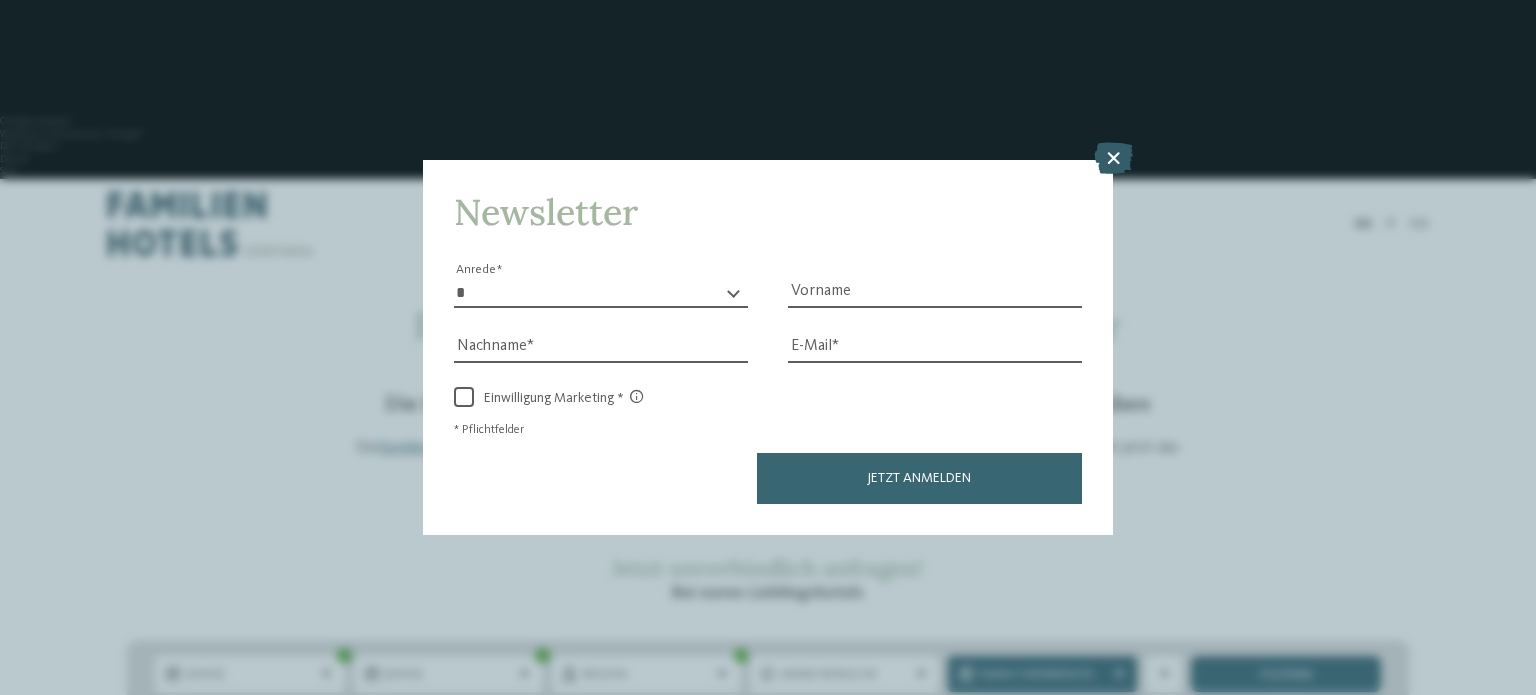 click at bounding box center (1113, 158) 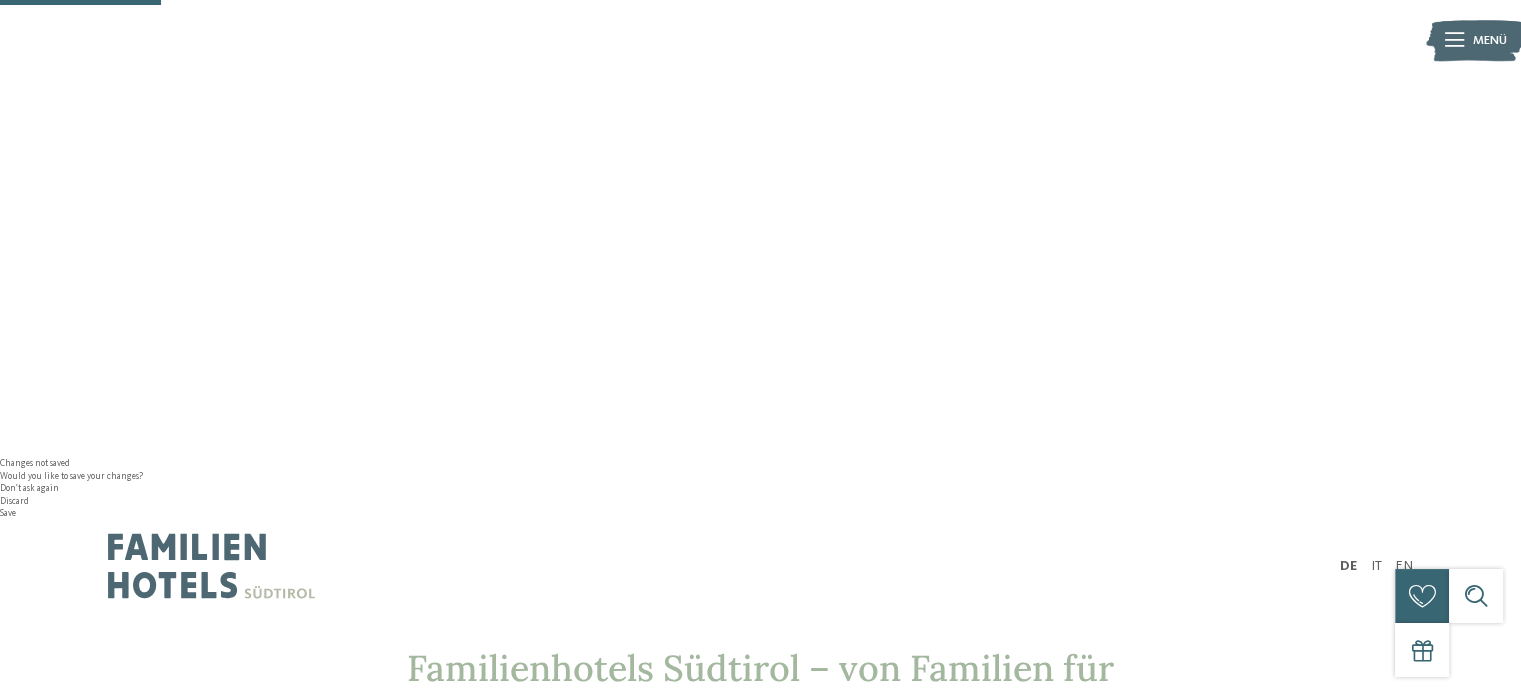 scroll, scrollTop: 0, scrollLeft: 0, axis: both 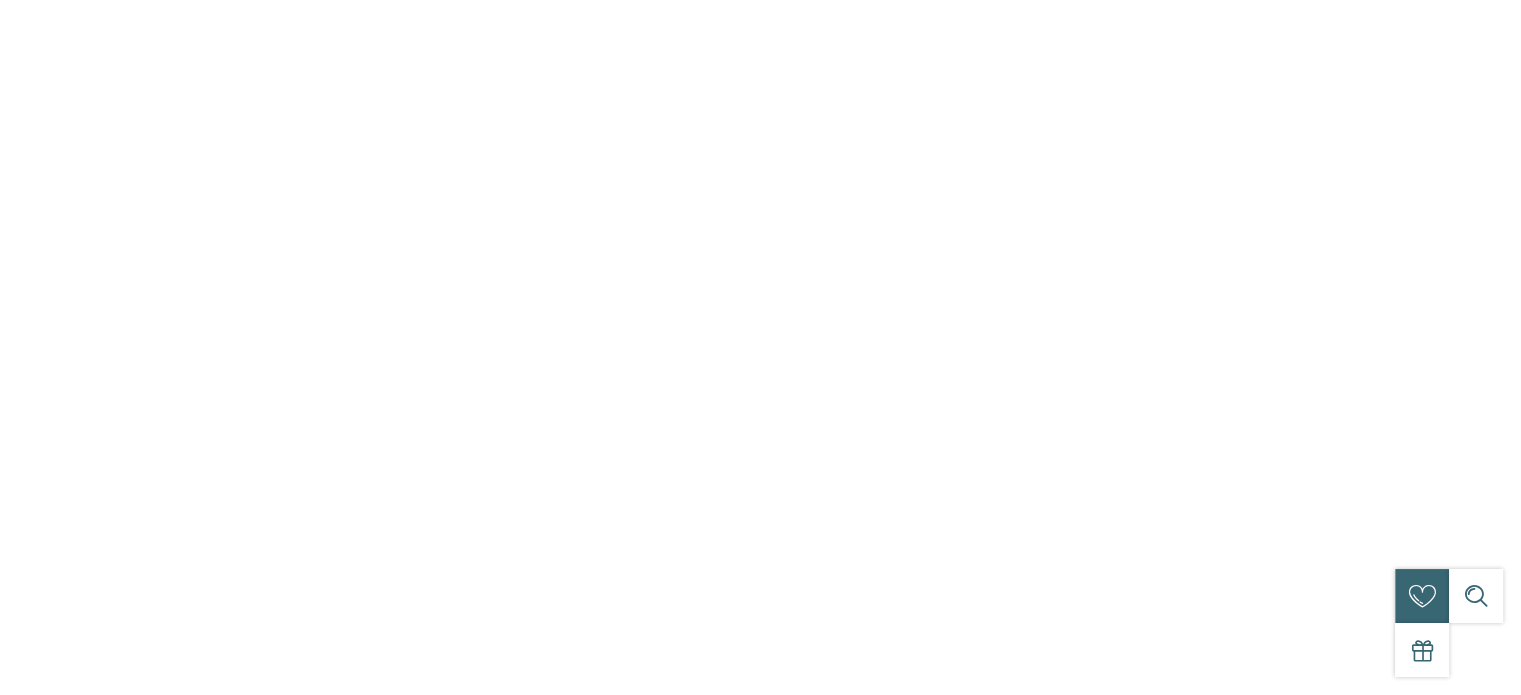 click at bounding box center (715, 1253) 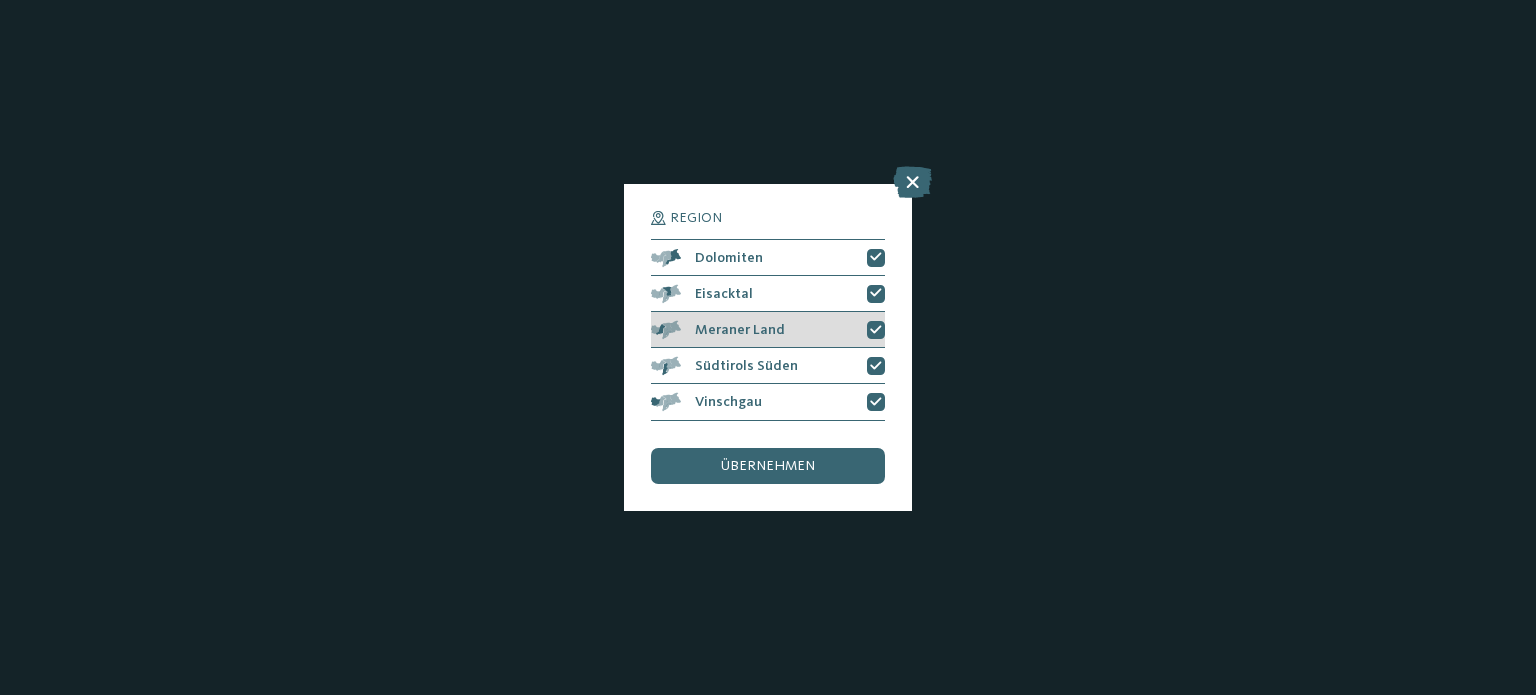 drag, startPoint x: 868, startPoint y: 292, endPoint x: 879, endPoint y: 318, distance: 28.231188 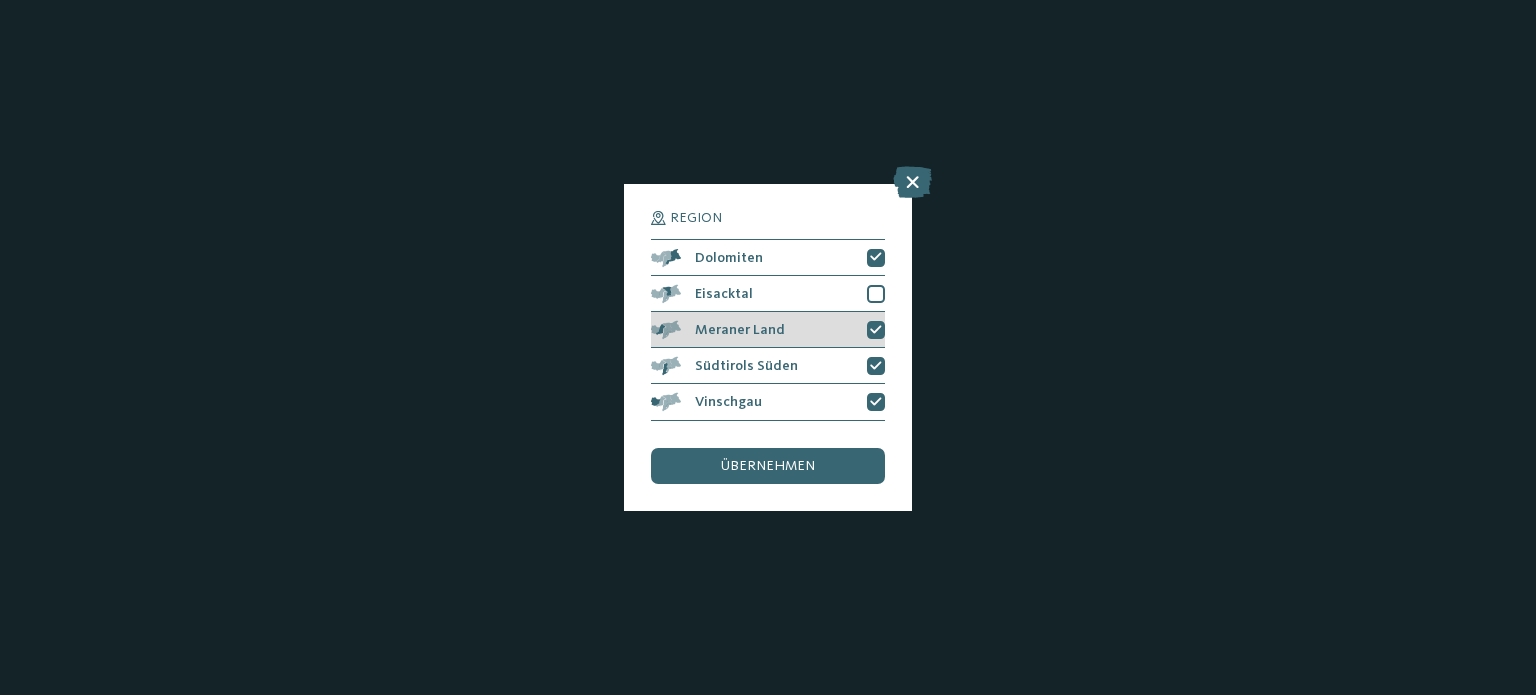 click at bounding box center [876, 330] 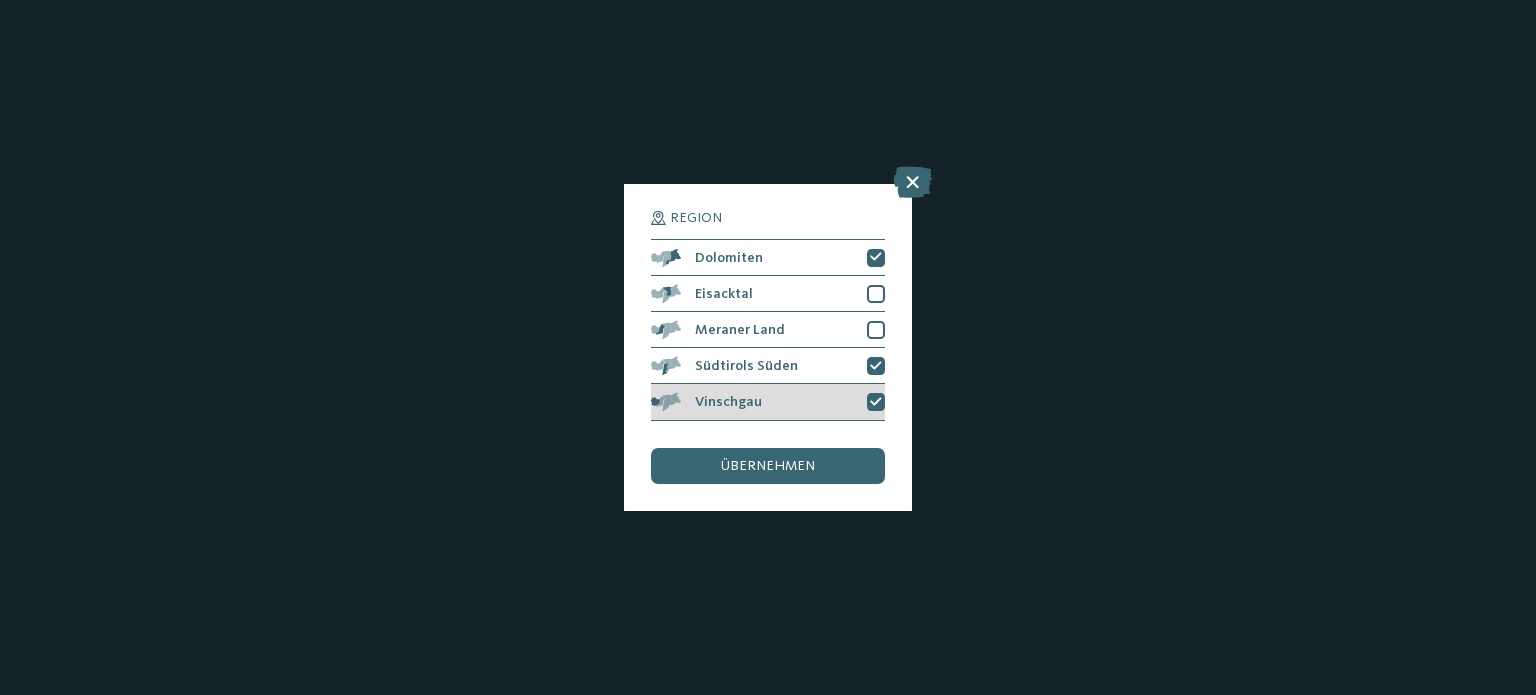 drag, startPoint x: 876, startPoint y: 363, endPoint x: 860, endPoint y: 409, distance: 48.703182 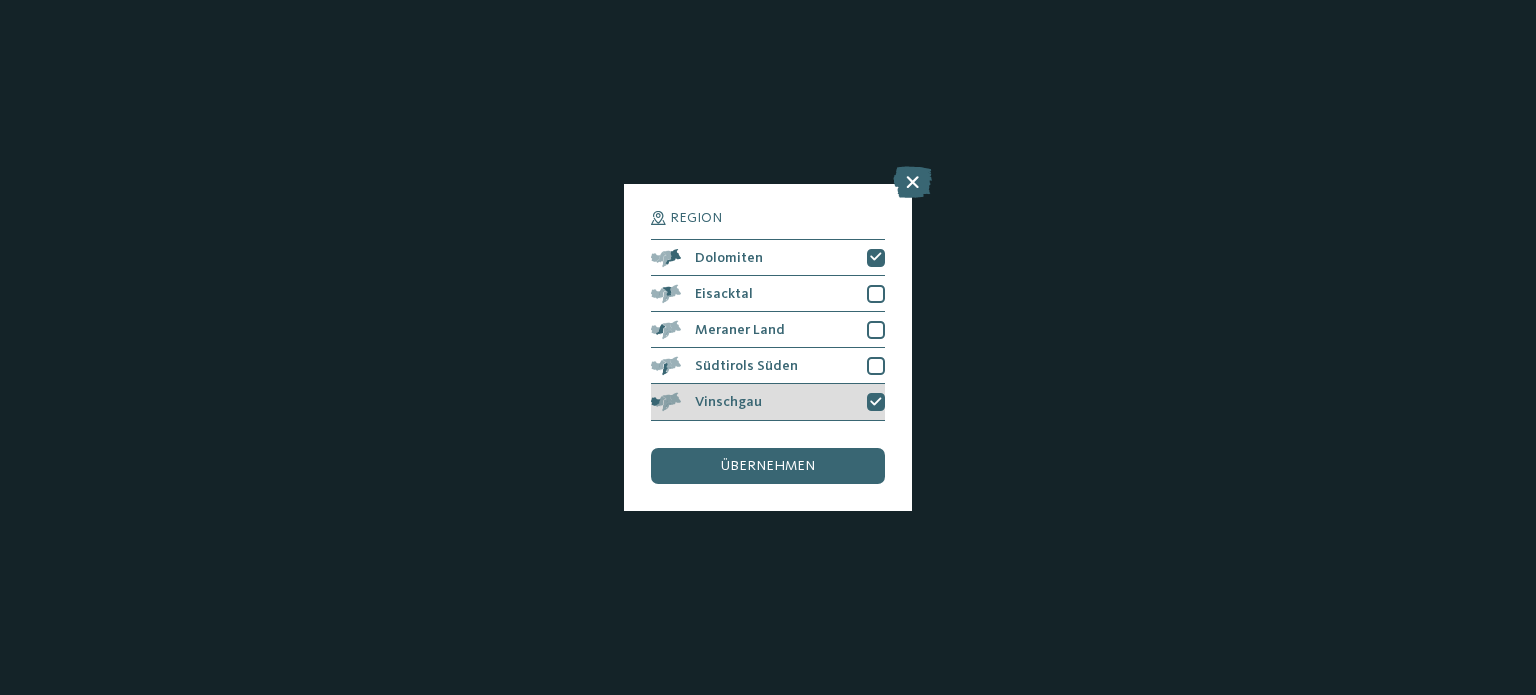 click at bounding box center (876, 402) 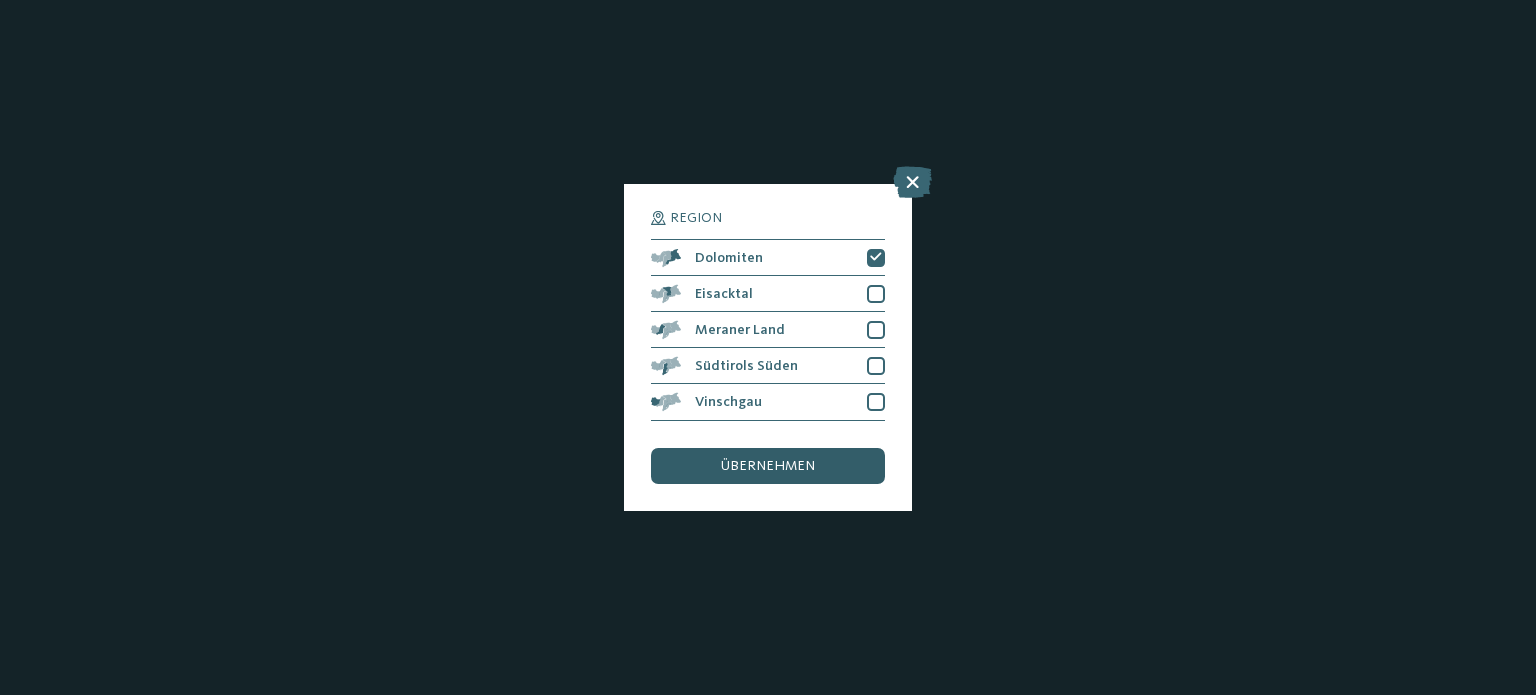 click on "übernehmen" at bounding box center [768, 466] 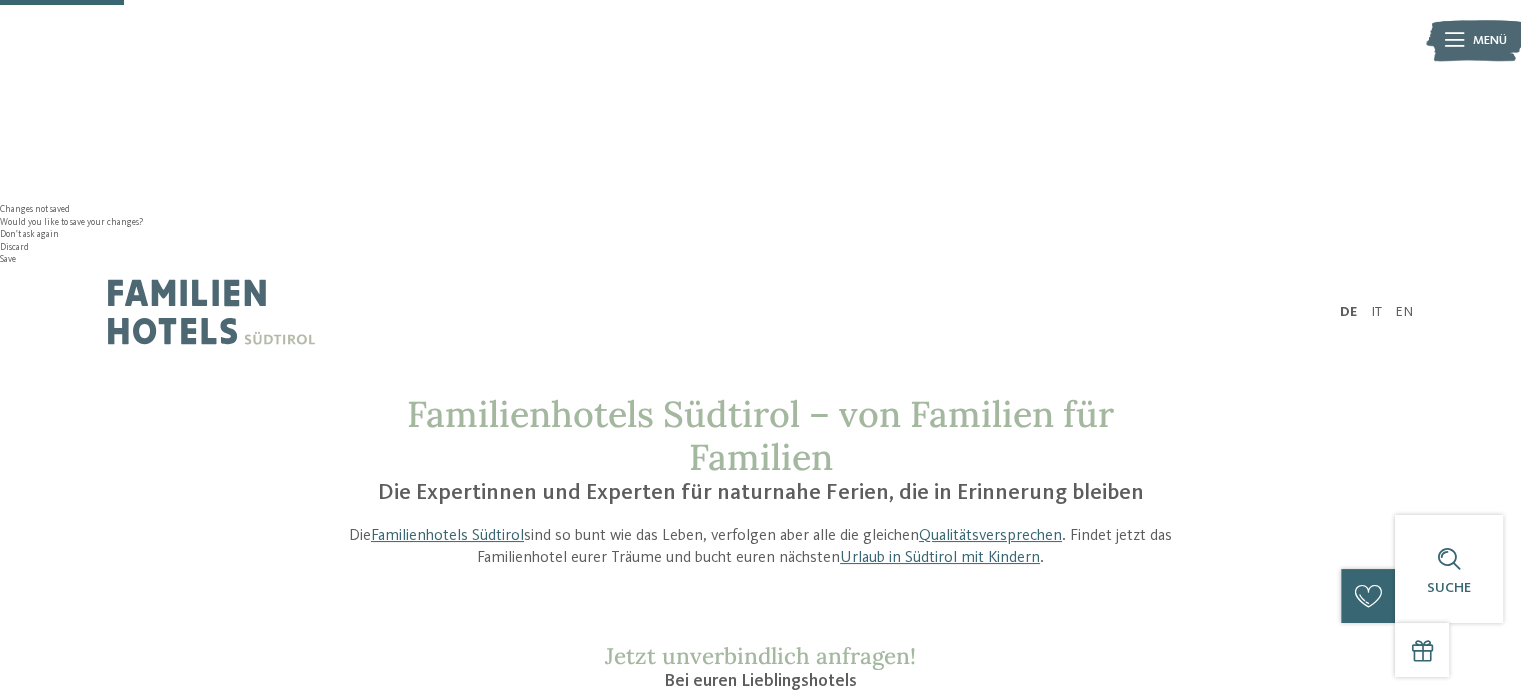 scroll, scrollTop: 179, scrollLeft: 0, axis: vertical 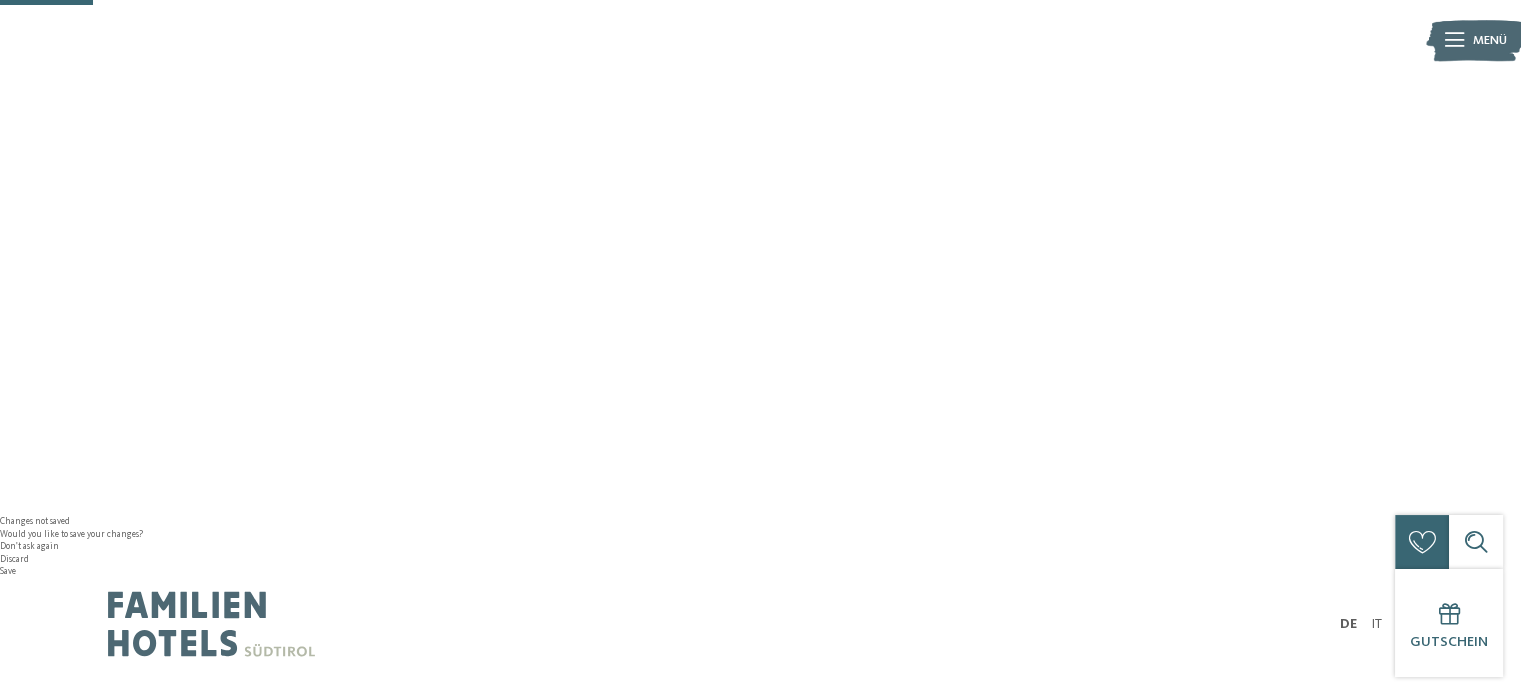 click on "Family Experiences" at bounding box center [1035, 1075] 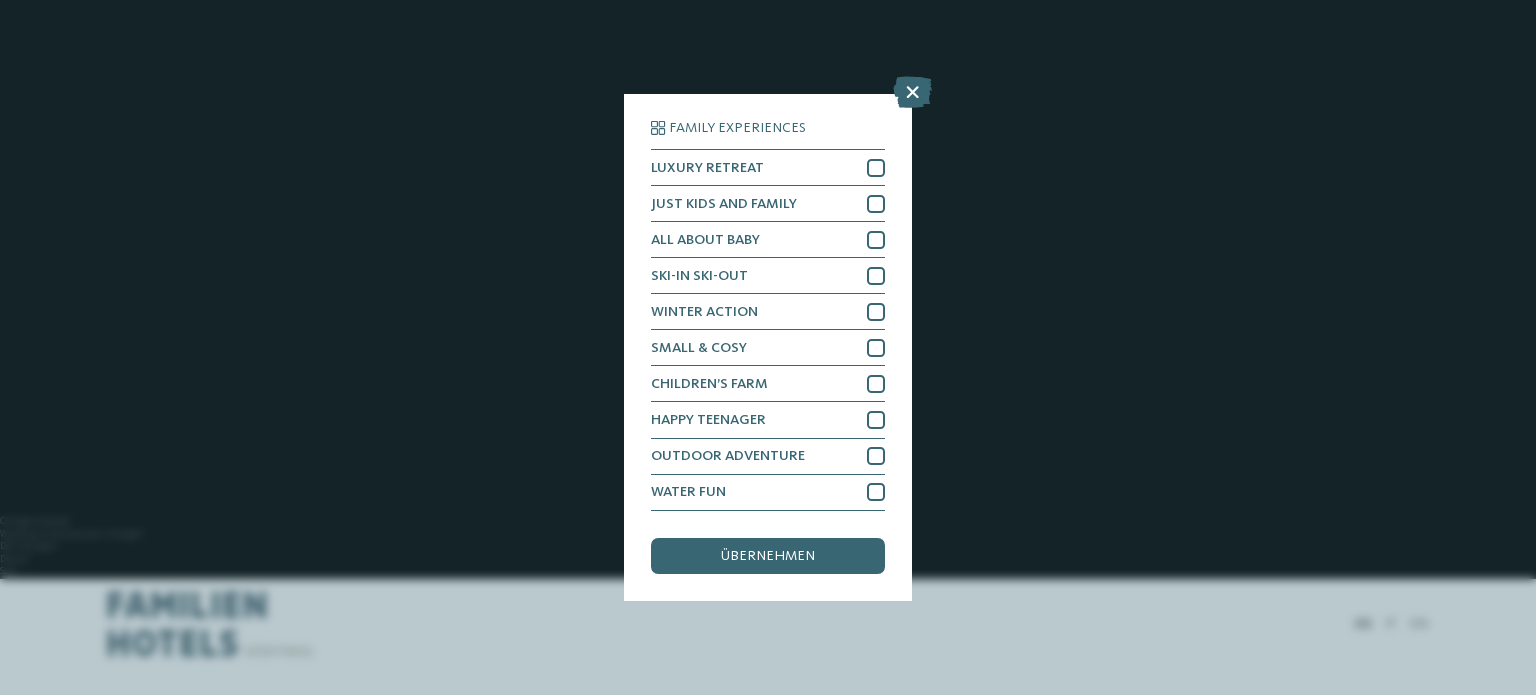 drag, startPoint x: 911, startPoint y: 92, endPoint x: 985, endPoint y: 175, distance: 111.19802 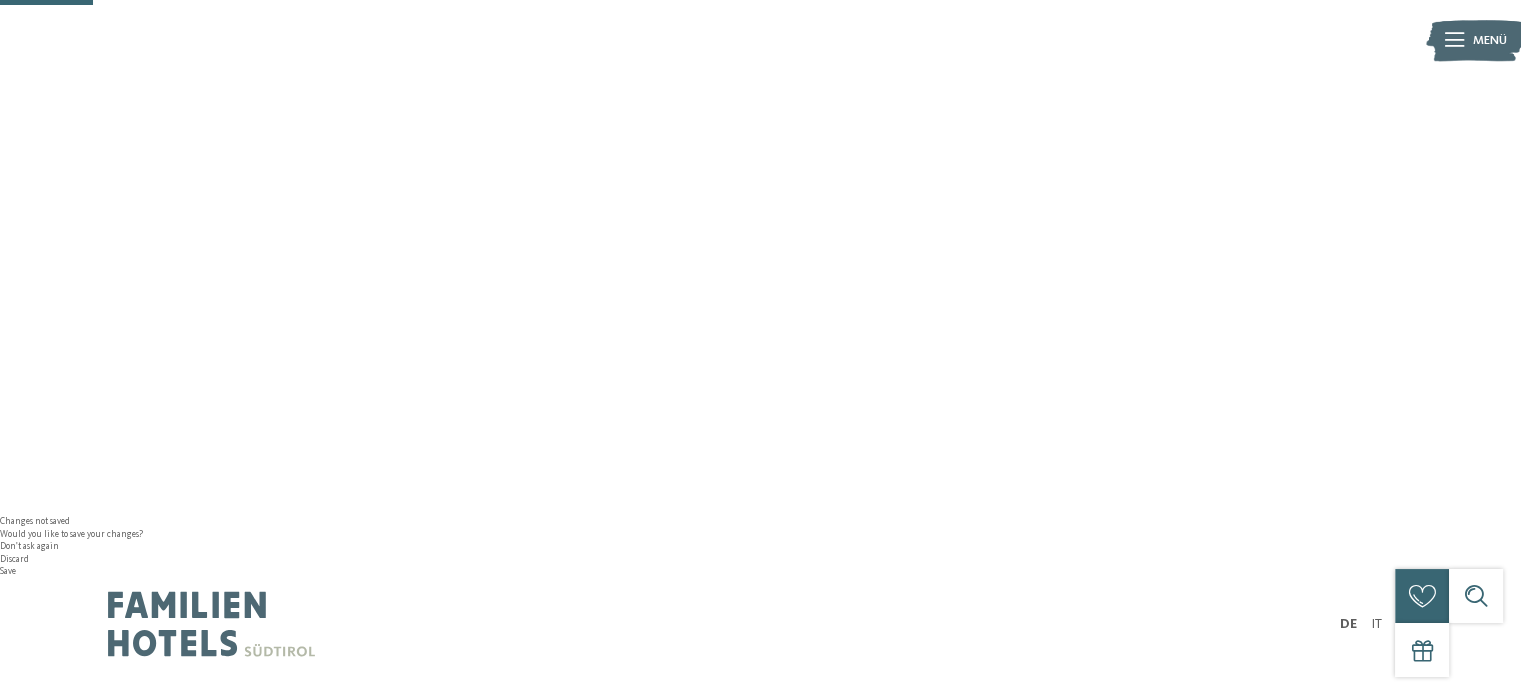 click at bounding box center [1156, 1074] 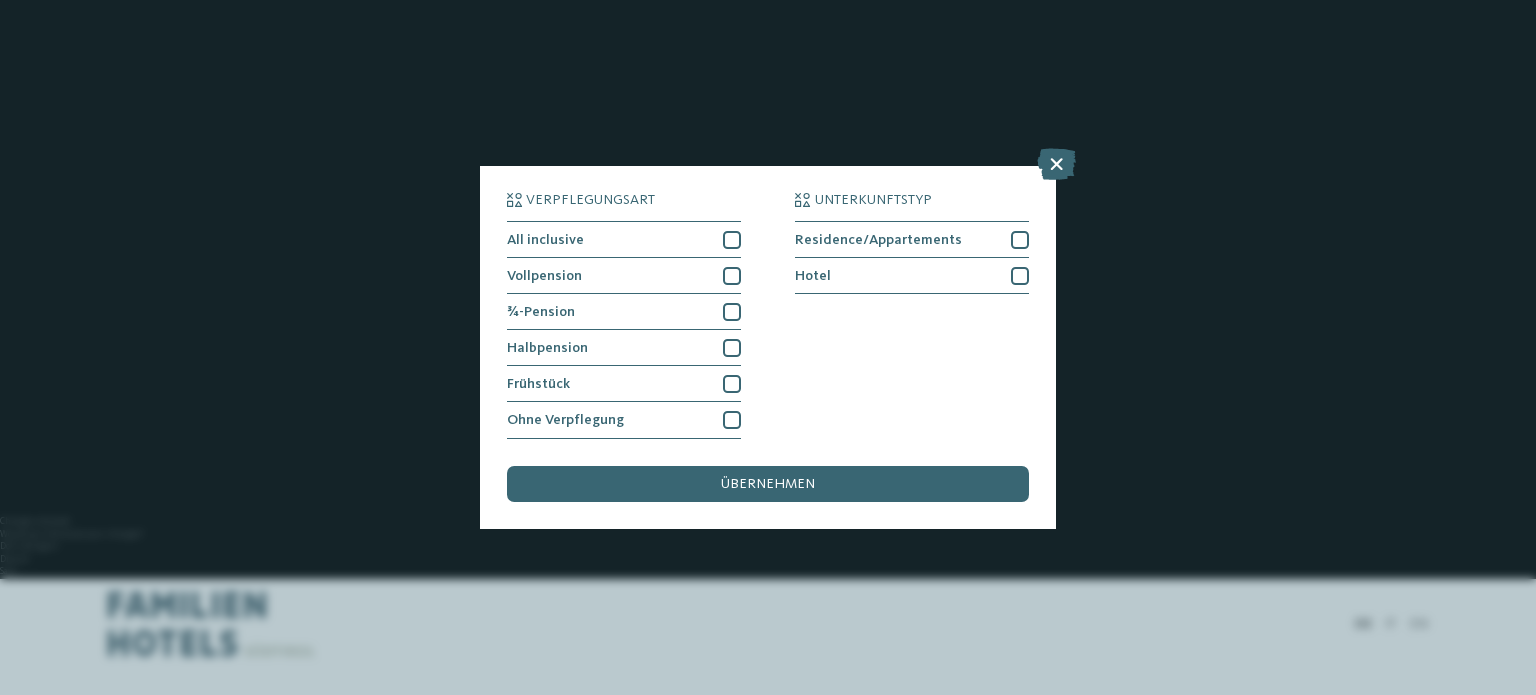 click on "Verpflegungsart
All inclusive
Vollpension
Hotel" at bounding box center [768, 347] 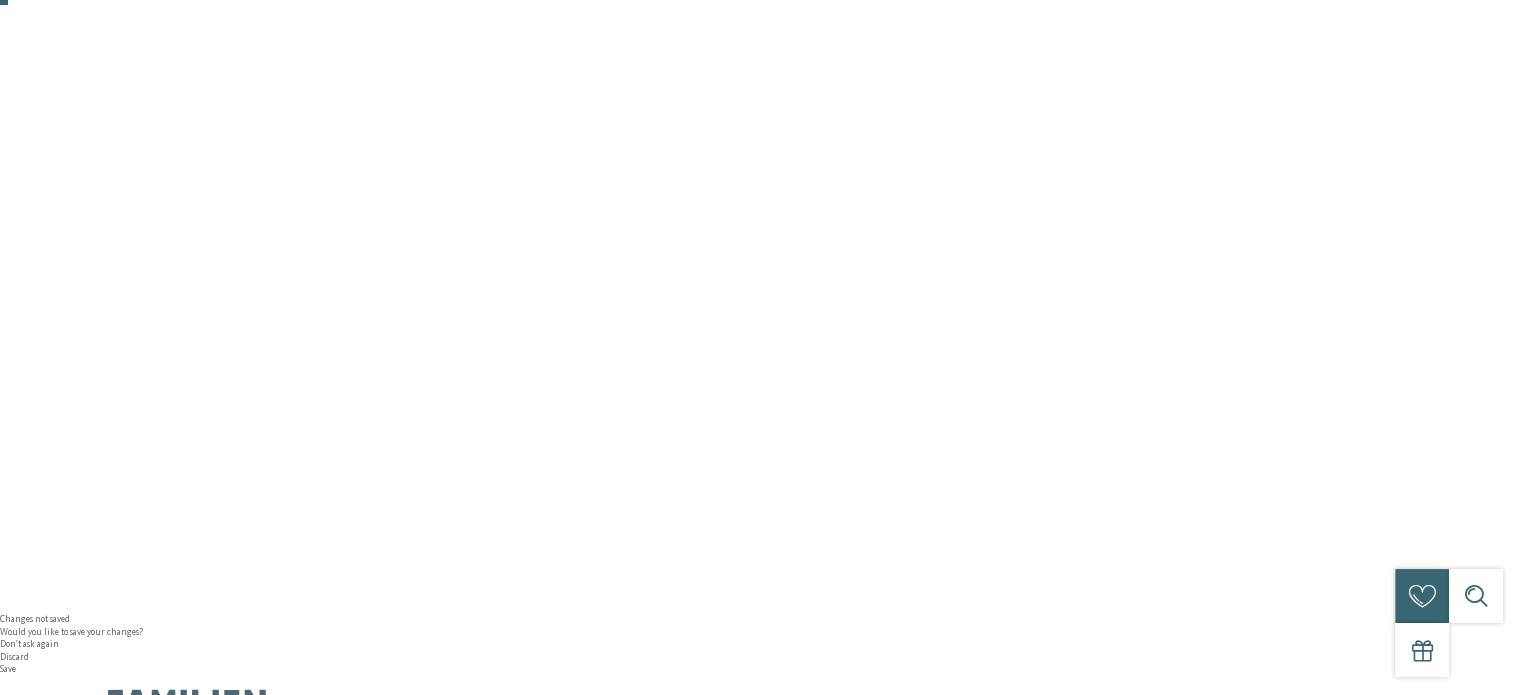 scroll, scrollTop: 0, scrollLeft: 0, axis: both 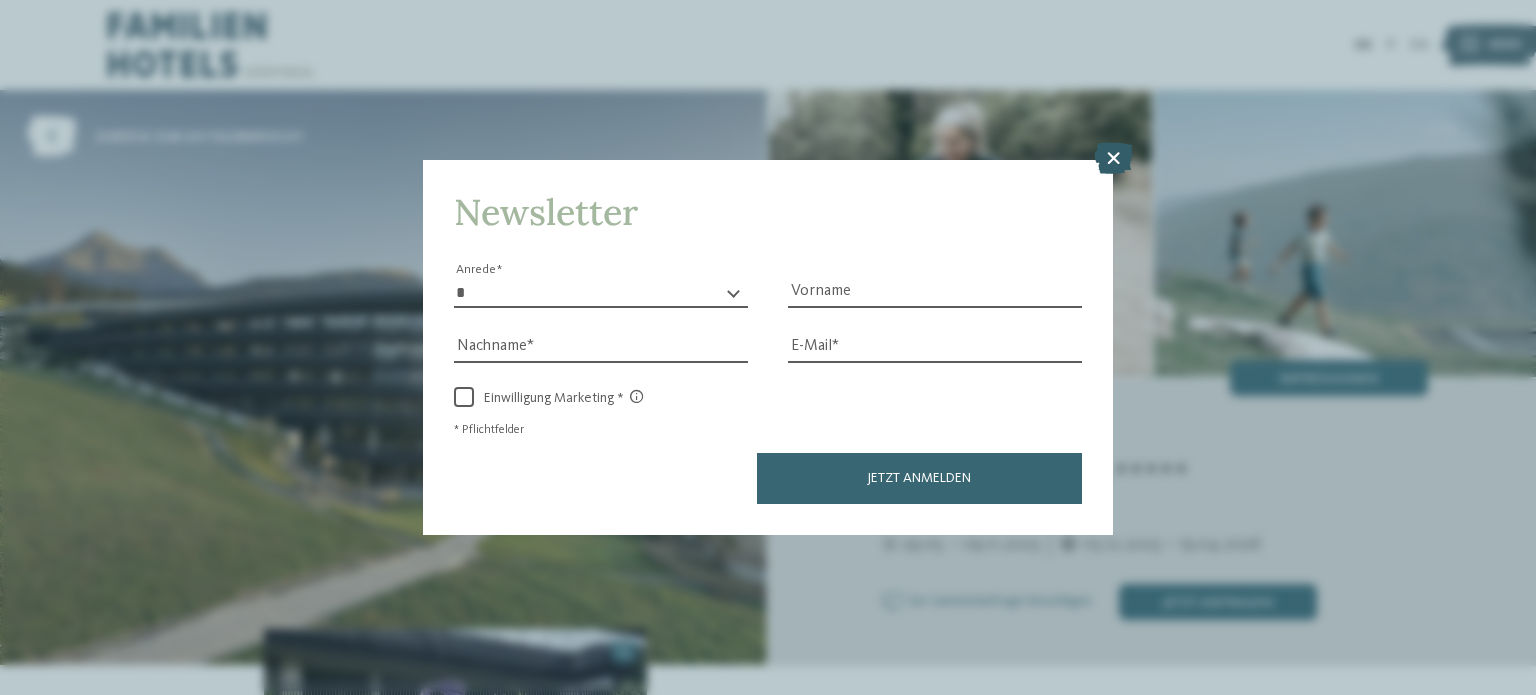 click at bounding box center (1113, 158) 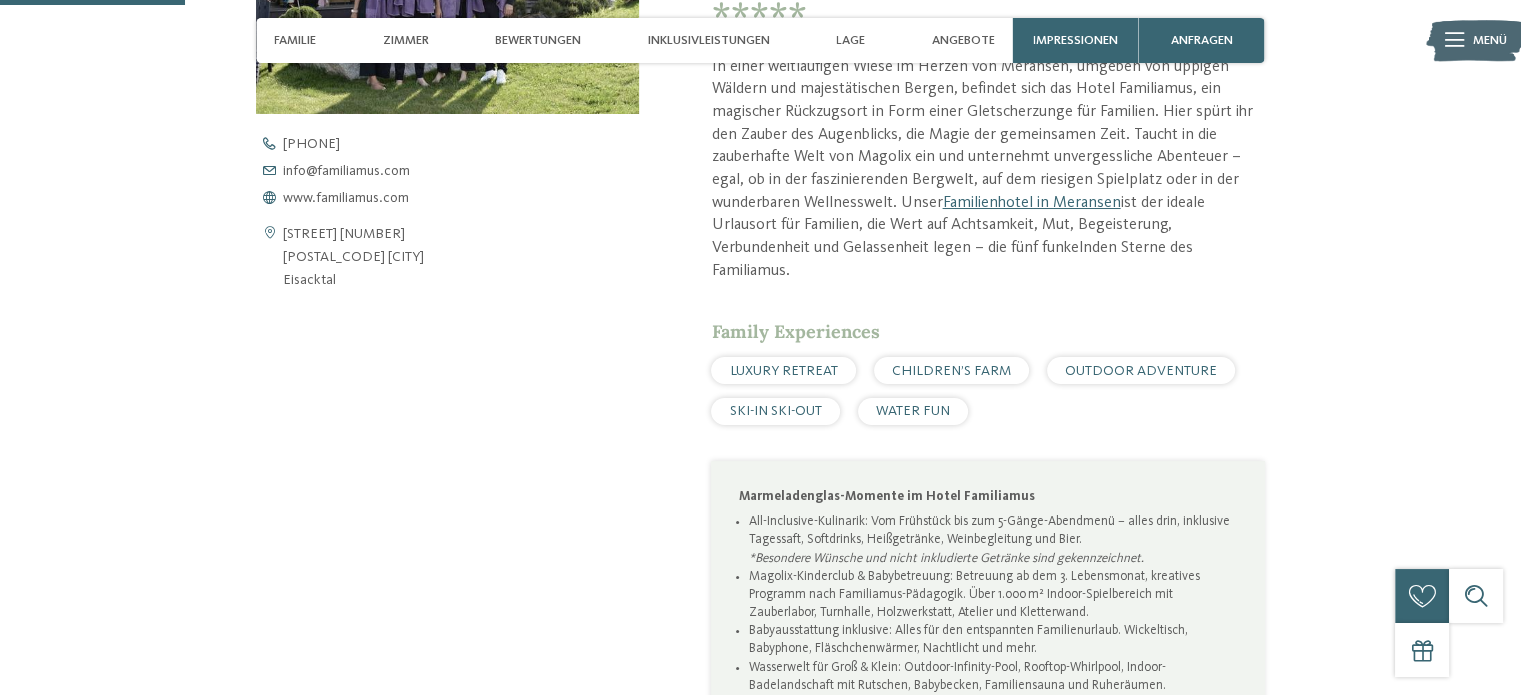 scroll, scrollTop: 800, scrollLeft: 0, axis: vertical 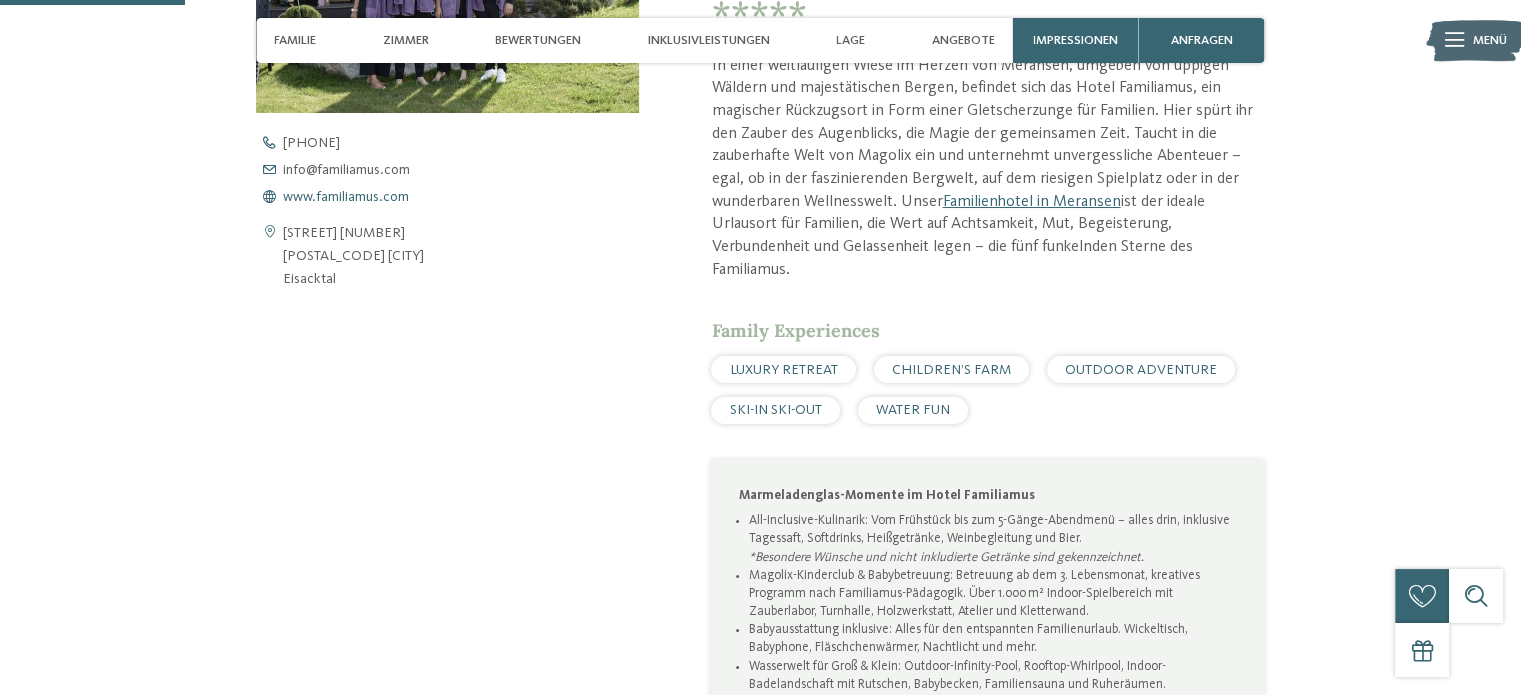 click on "www.familiamus.com" at bounding box center (346, 197) 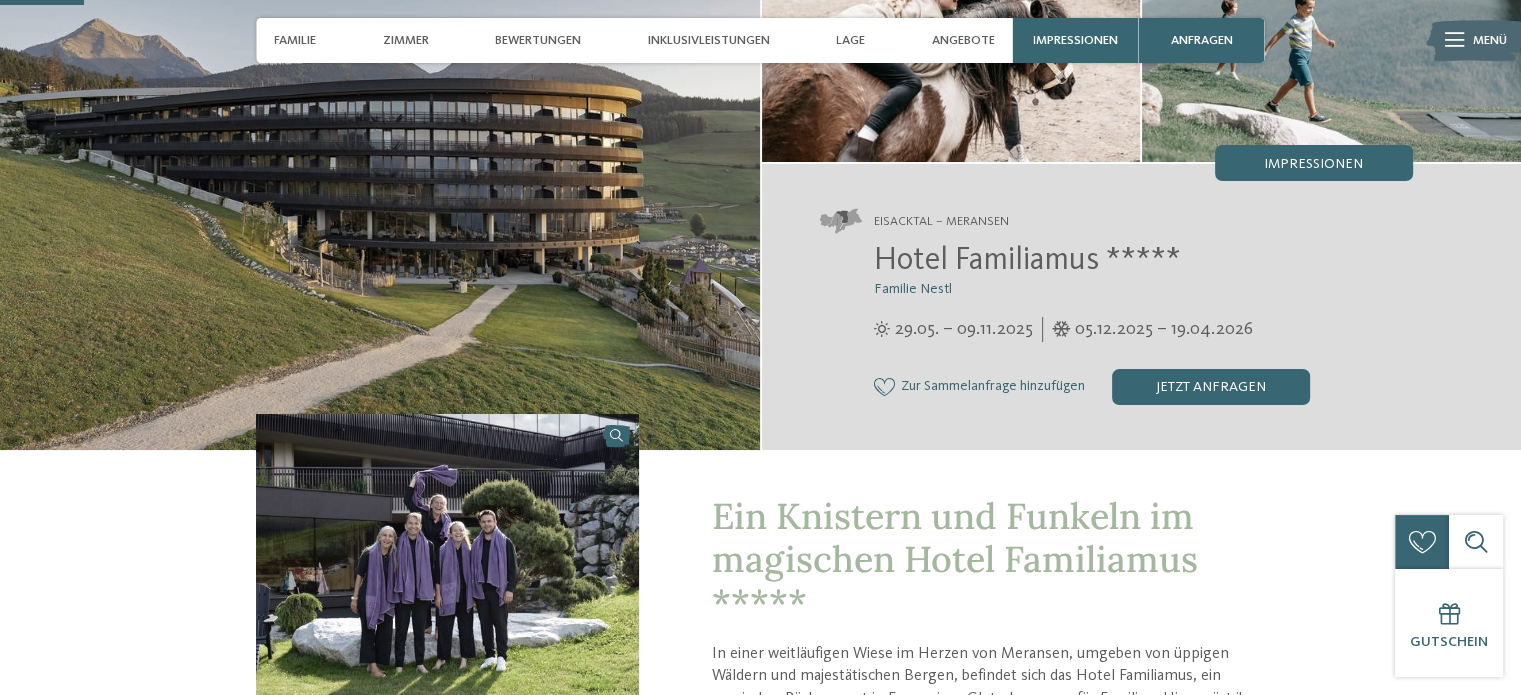 scroll, scrollTop: 200, scrollLeft: 0, axis: vertical 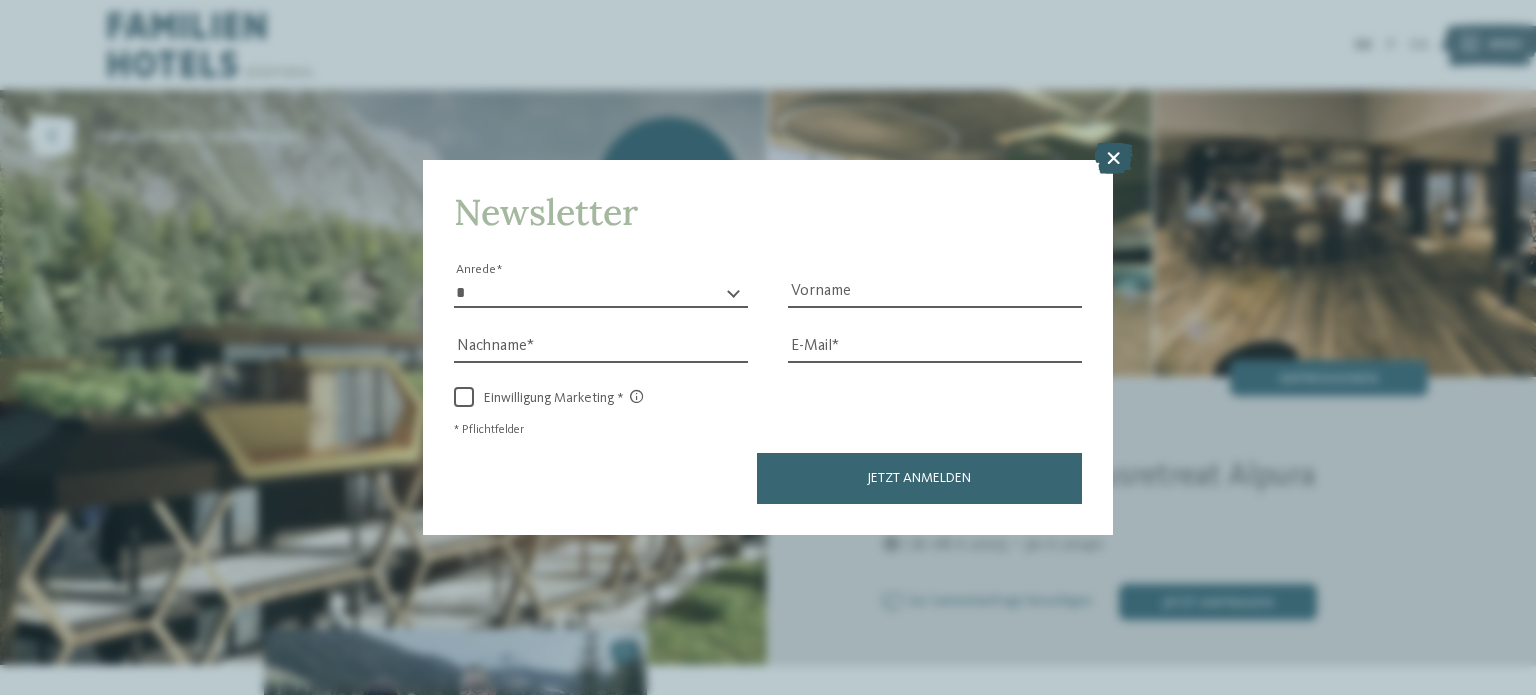 click at bounding box center [1113, 158] 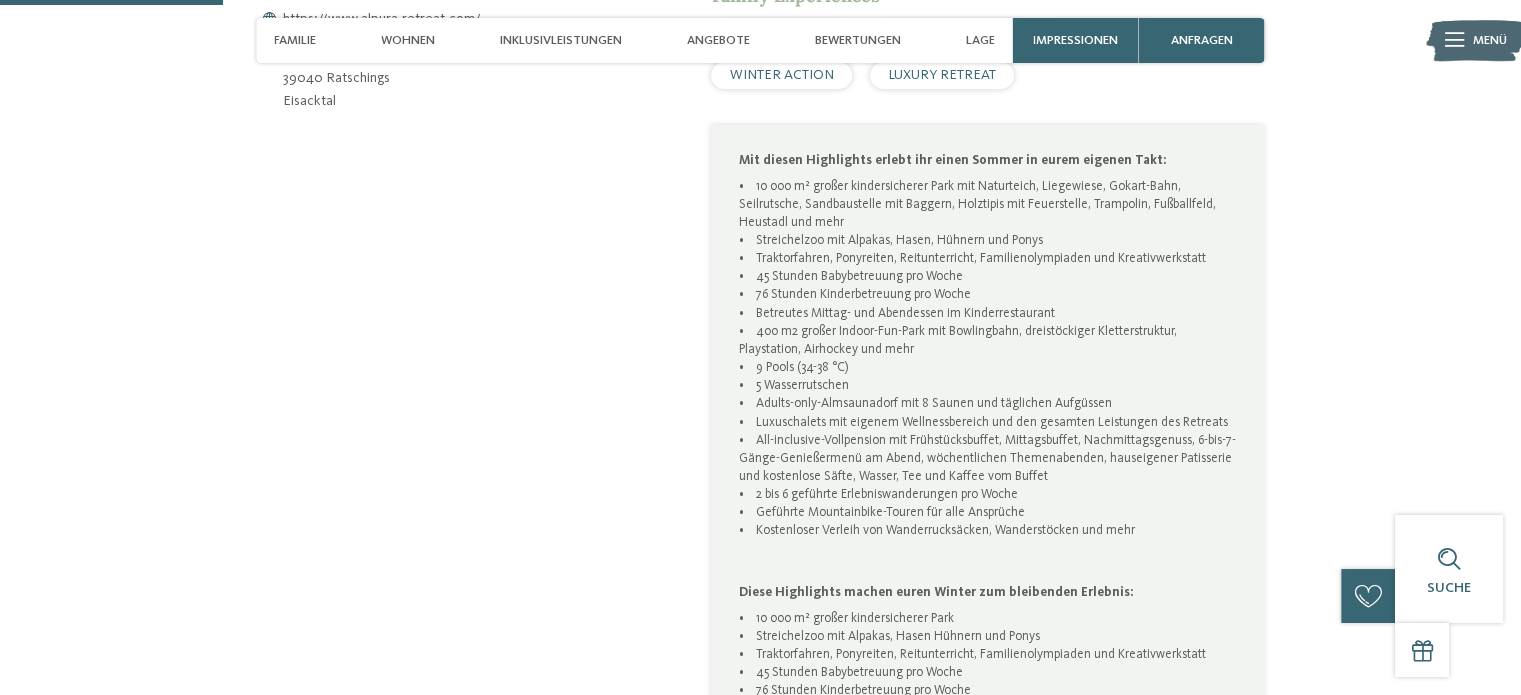 scroll, scrollTop: 1000, scrollLeft: 0, axis: vertical 